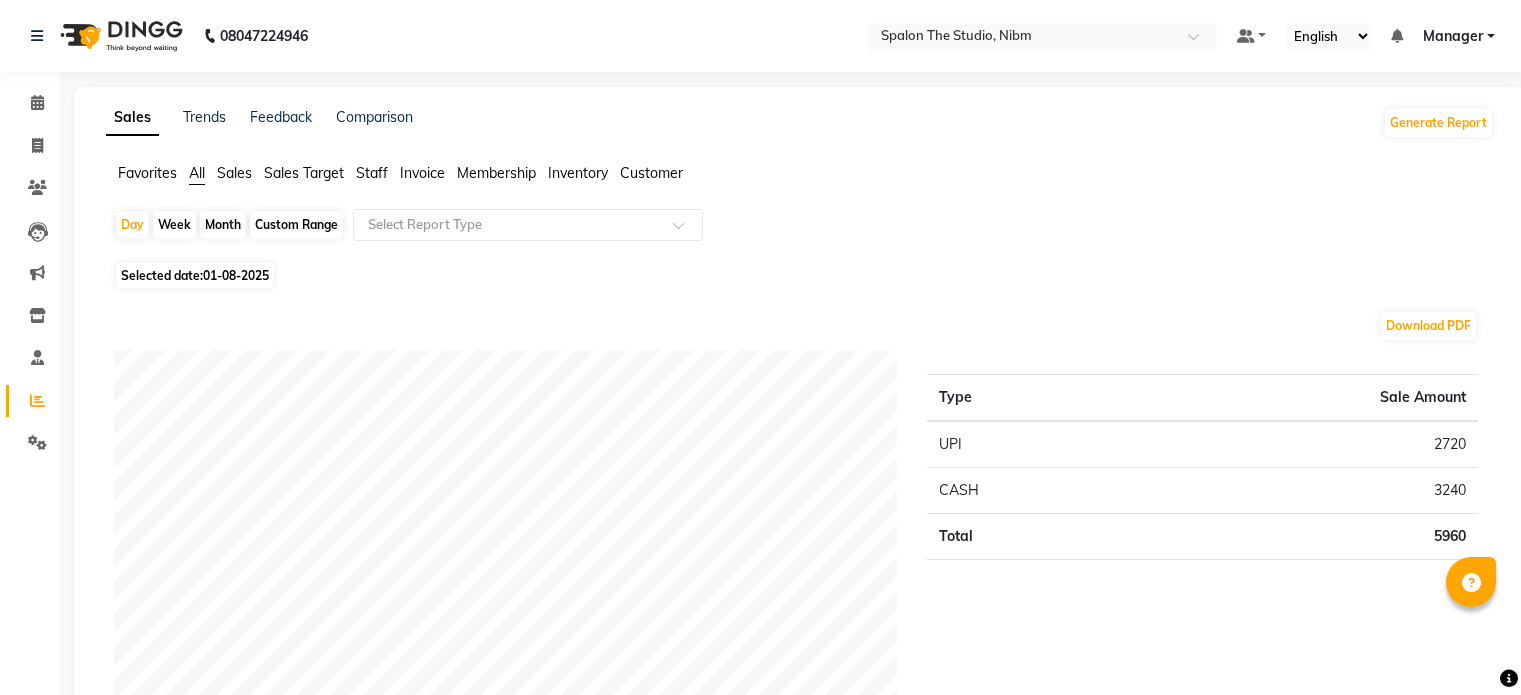 scroll, scrollTop: 0, scrollLeft: 0, axis: both 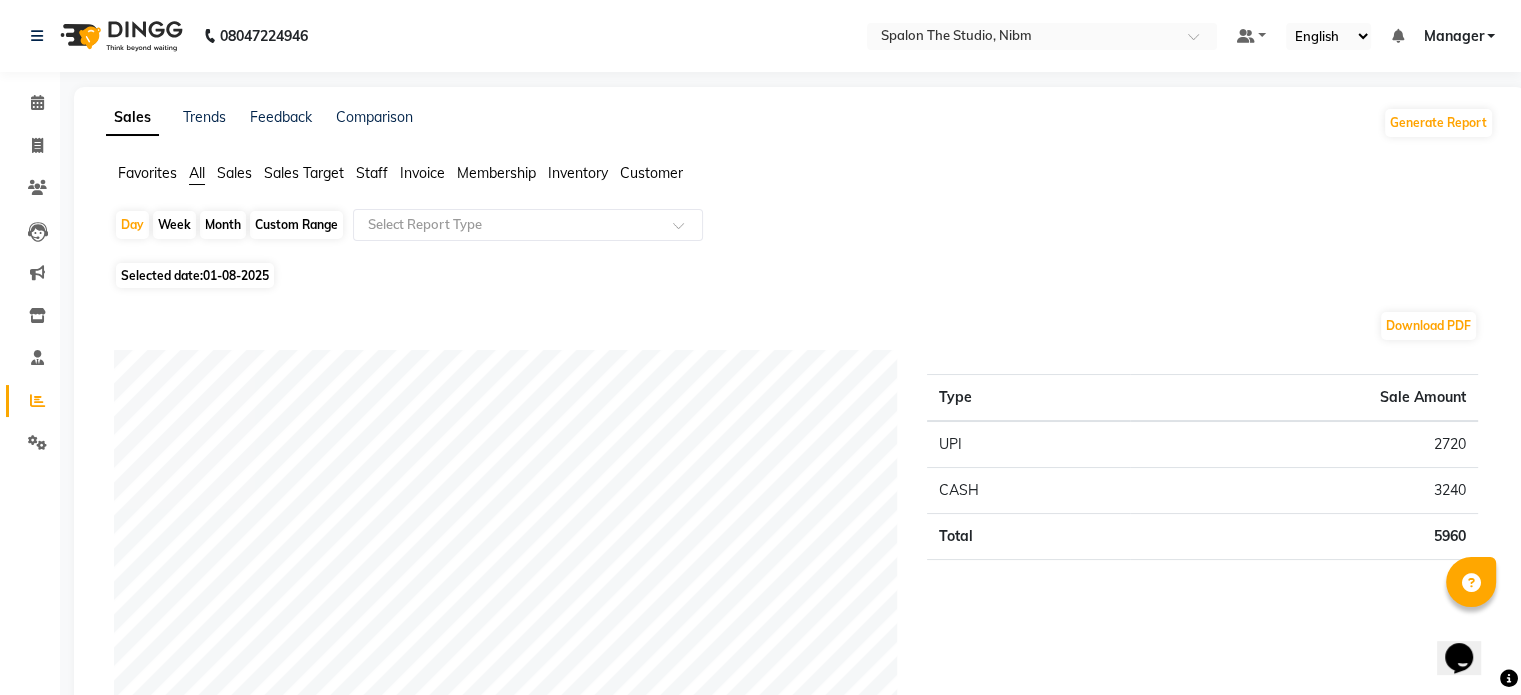 click 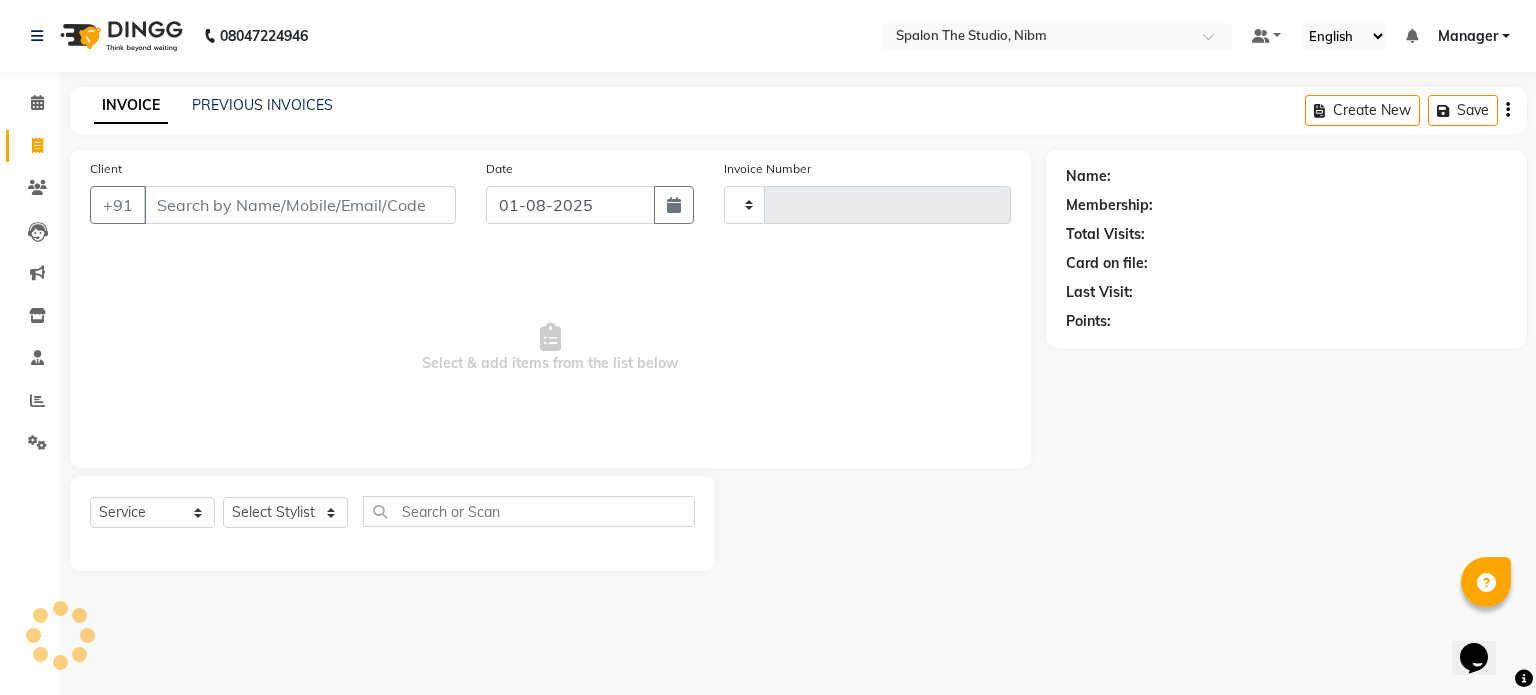 type on "0908" 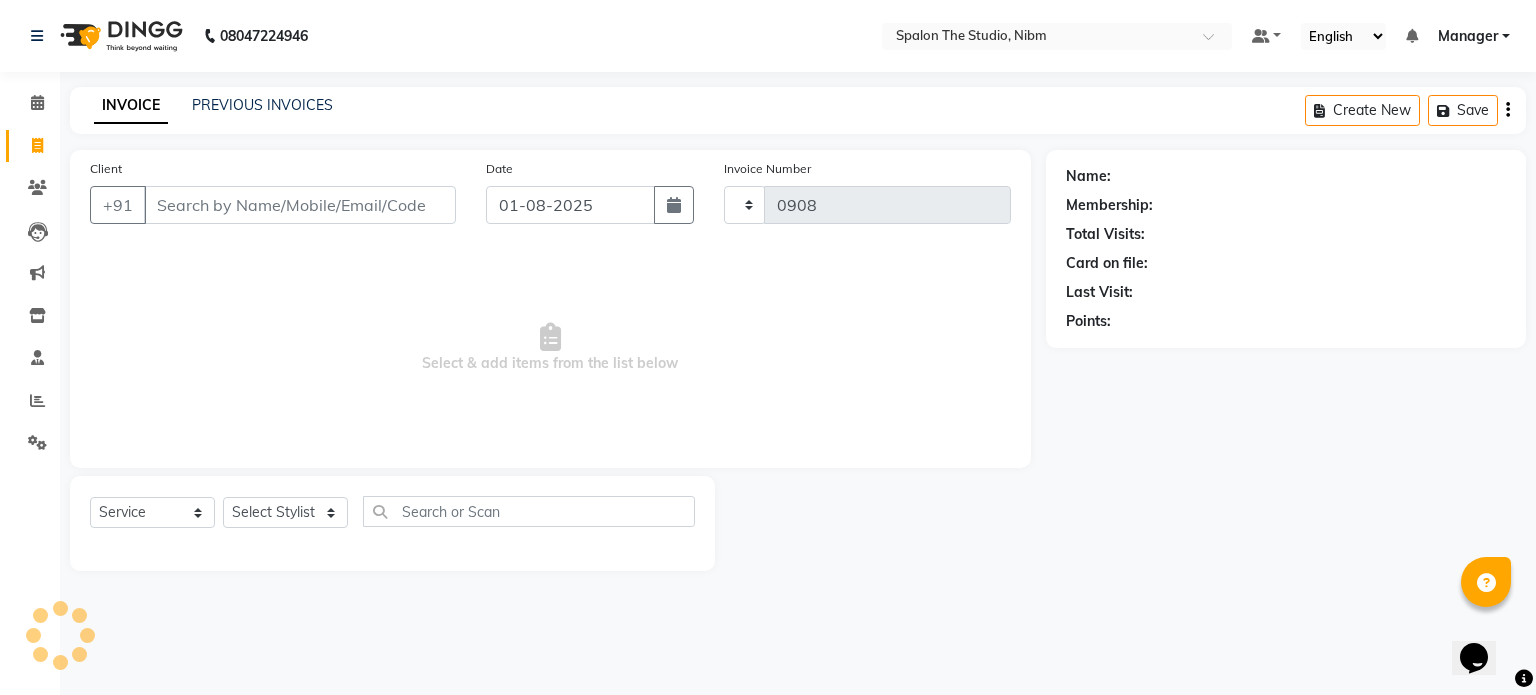 select on "6119" 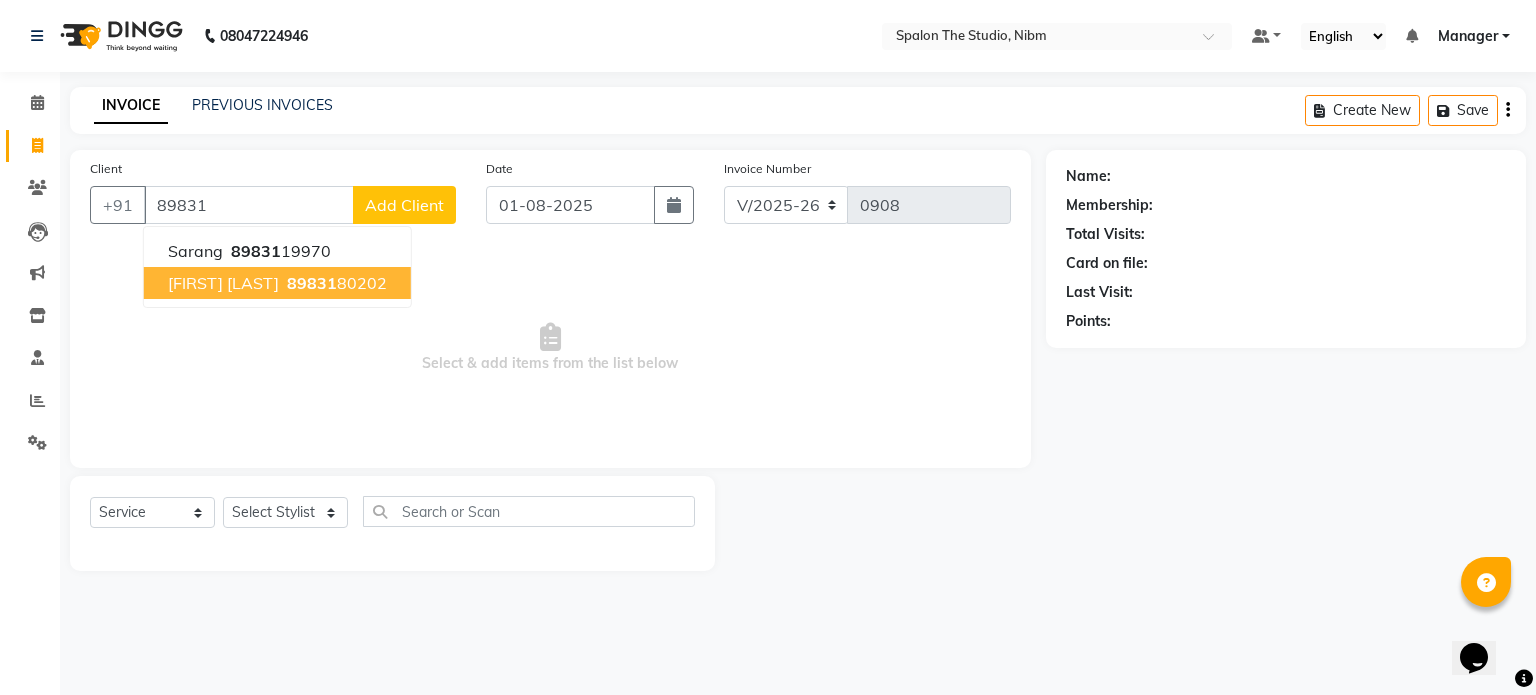 click on "[PHONE]" at bounding box center [335, 283] 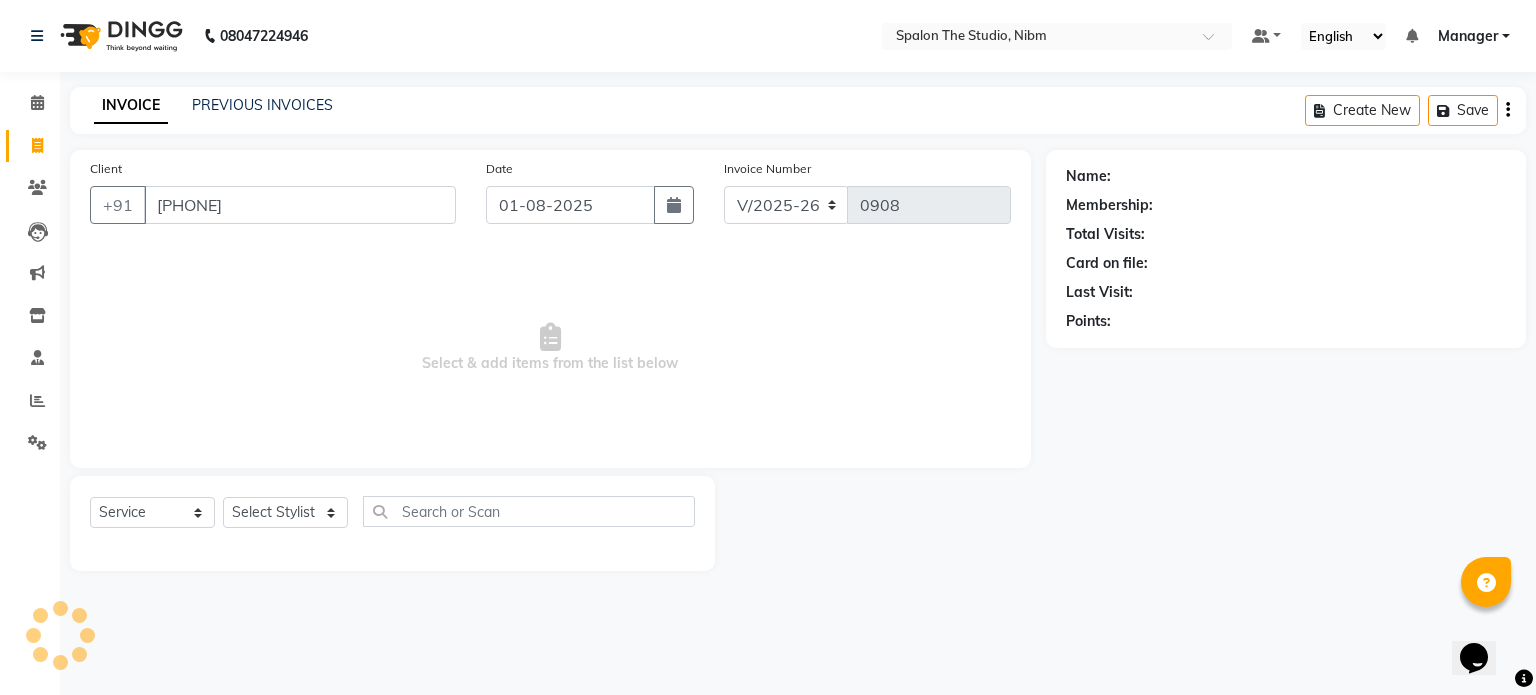 type on "[PHONE]" 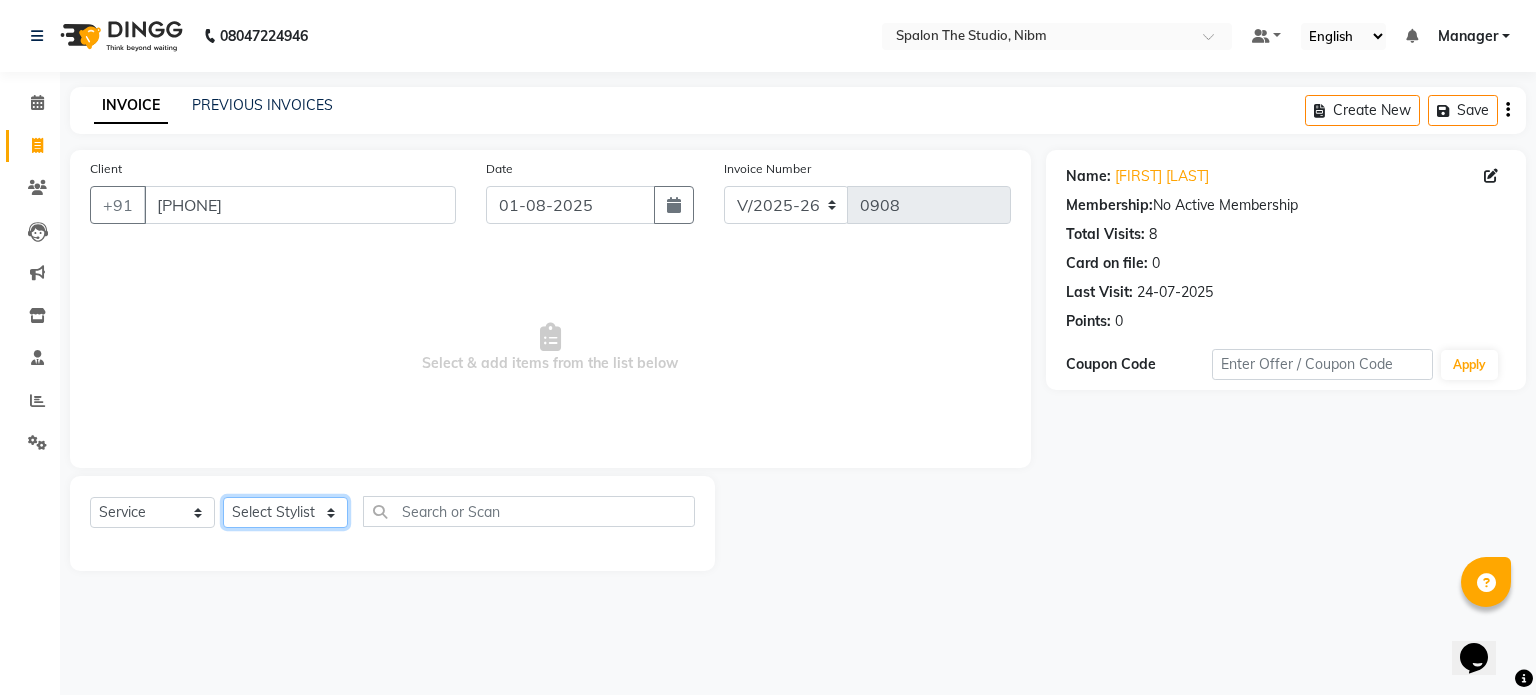 click on "Select Stylist AAYAT ARMAN Deepali Jadhav HUSSAIN ISHA LOKESH Manager PARVAZ Riya Shetty SANDHYA SAURABH SUMIT SWARAJ SUNAR" 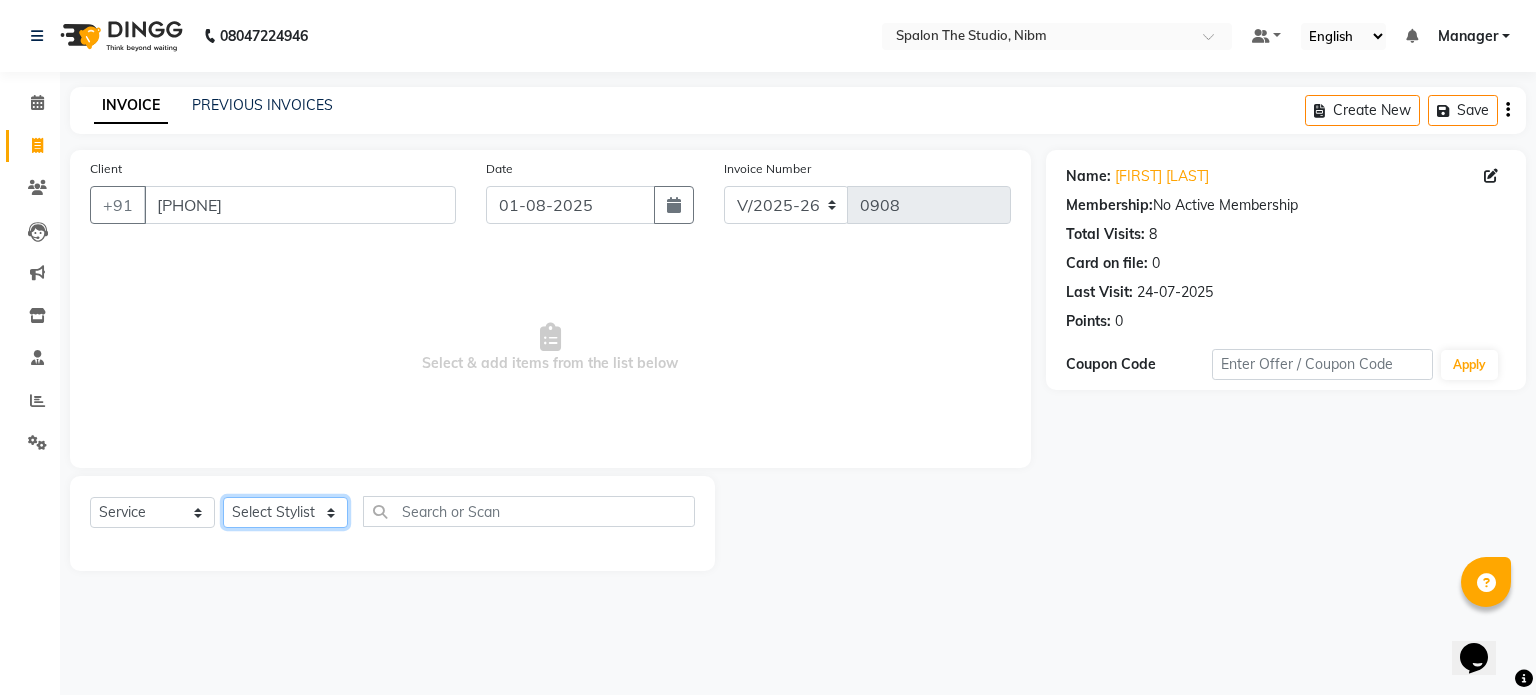 select on "44594" 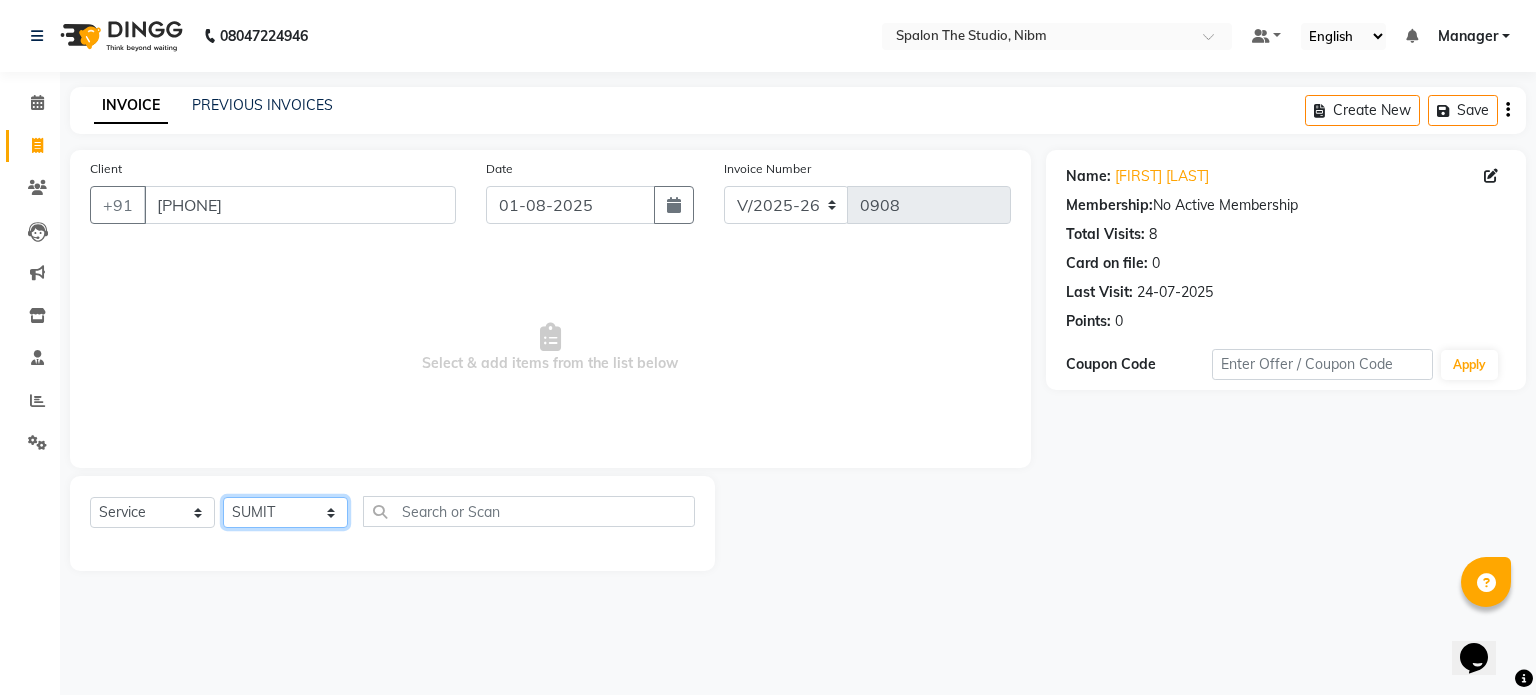 click on "Select Stylist AAYAT ARMAN Deepali Jadhav HUSSAIN ISHA LOKESH Manager PARVAZ Riya Shetty SANDHYA SAURABH SUMIT SWARAJ SUNAR" 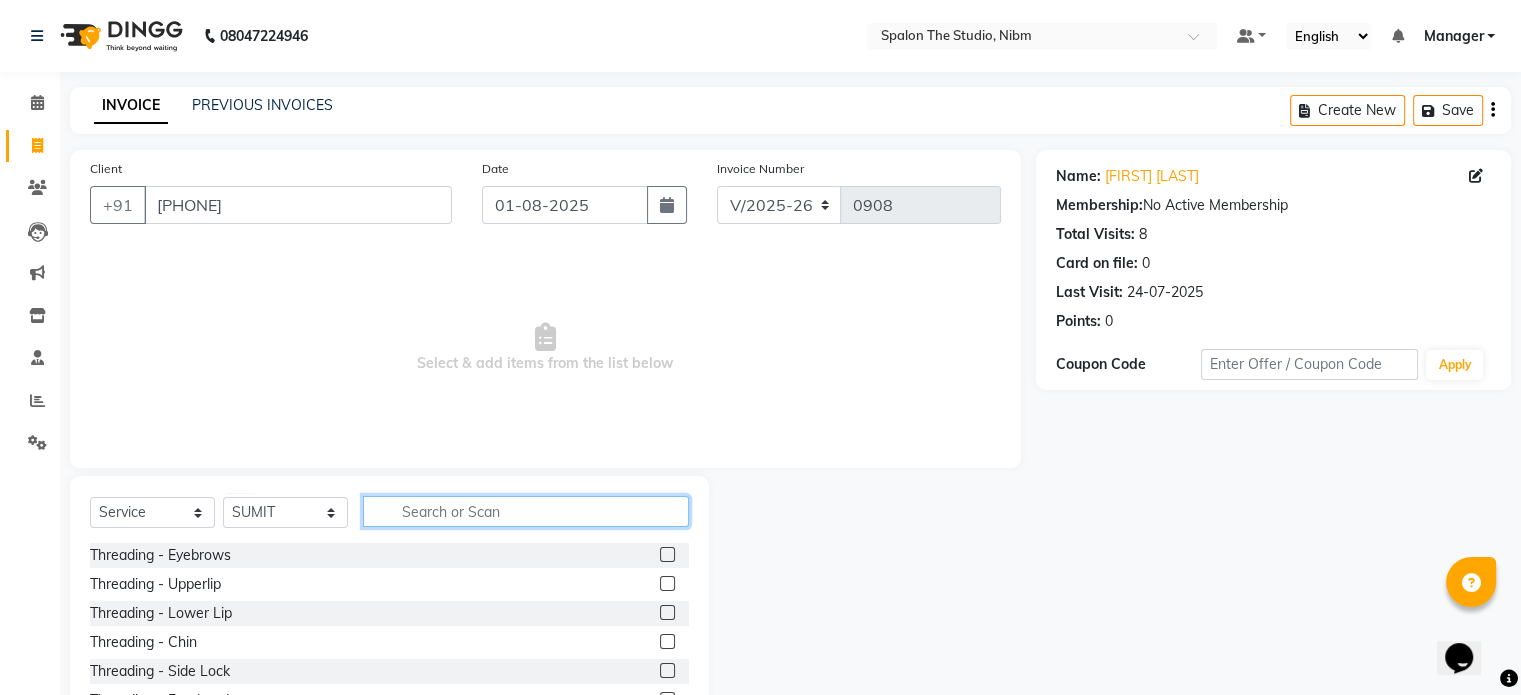 click 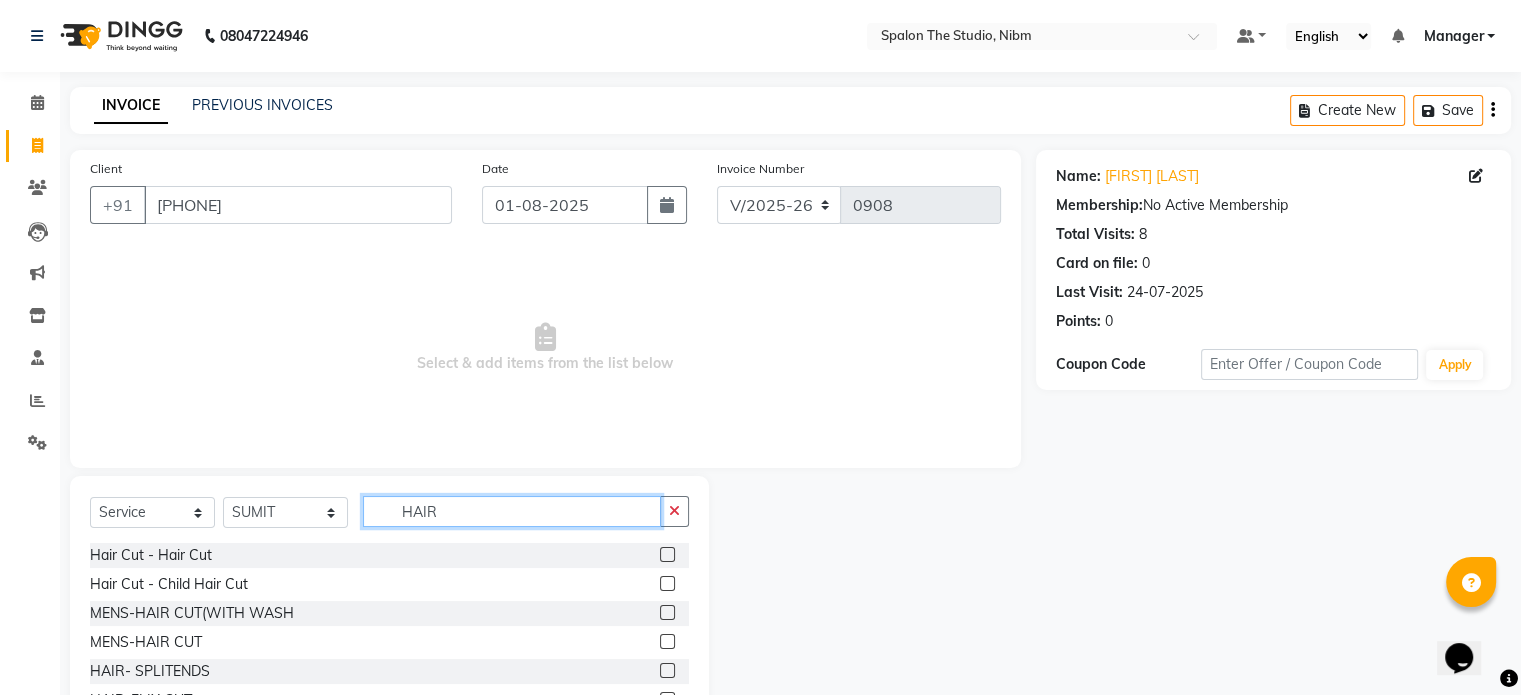 scroll, scrollTop: 174, scrollLeft: 0, axis: vertical 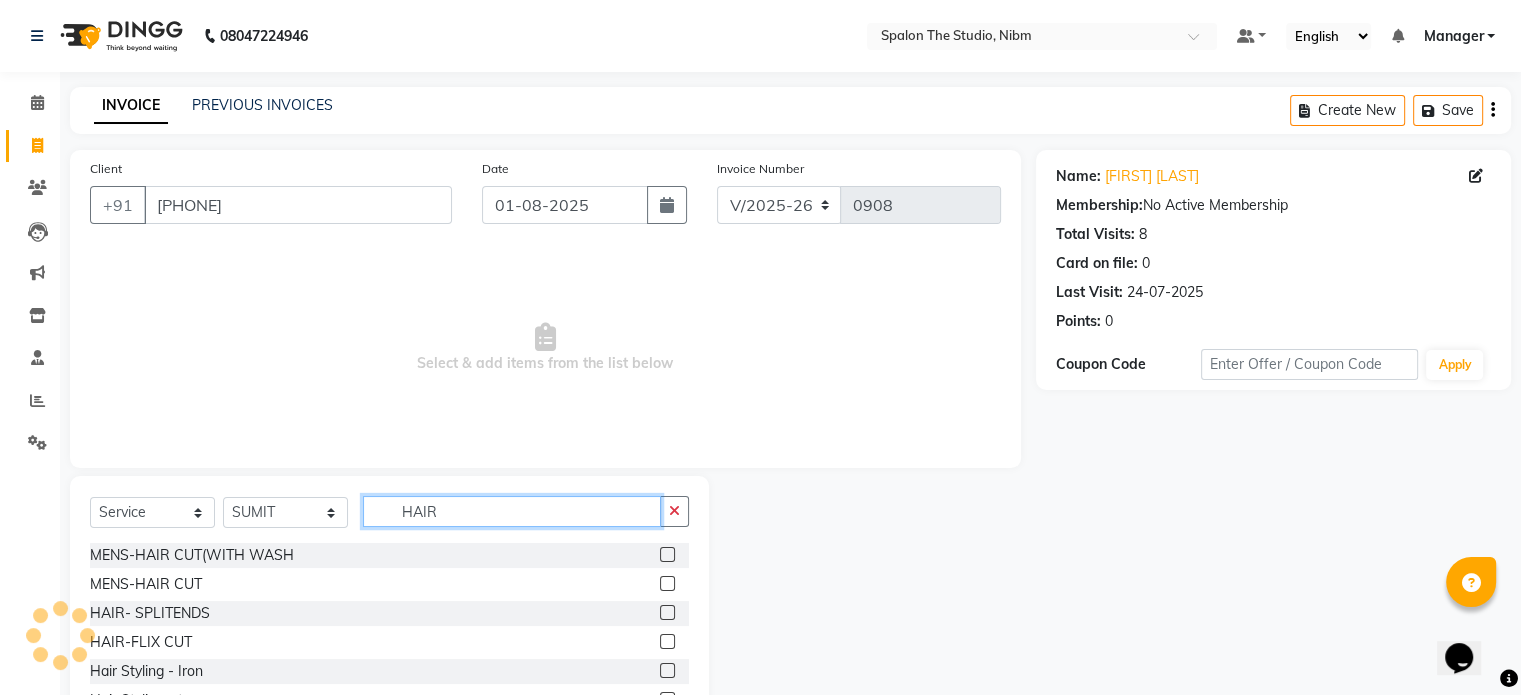 type on "HAIR" 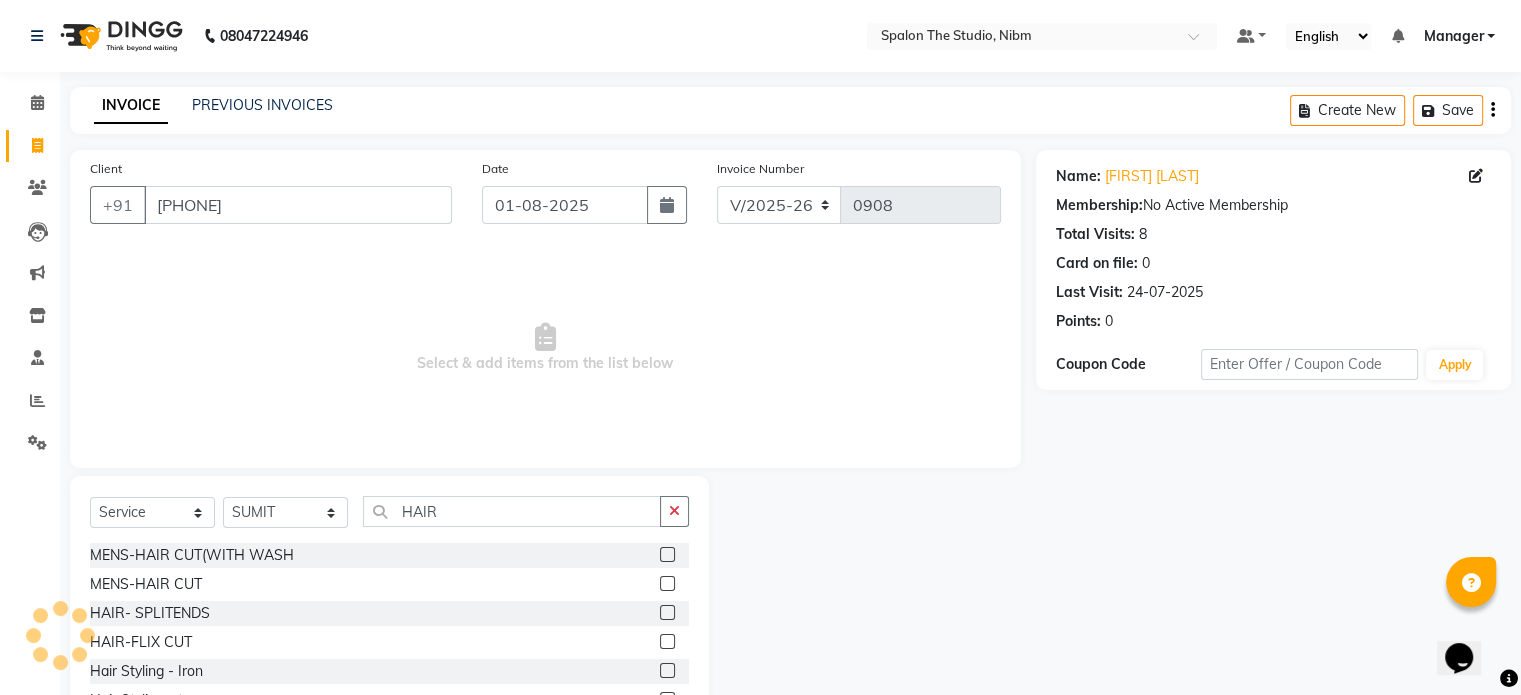 click 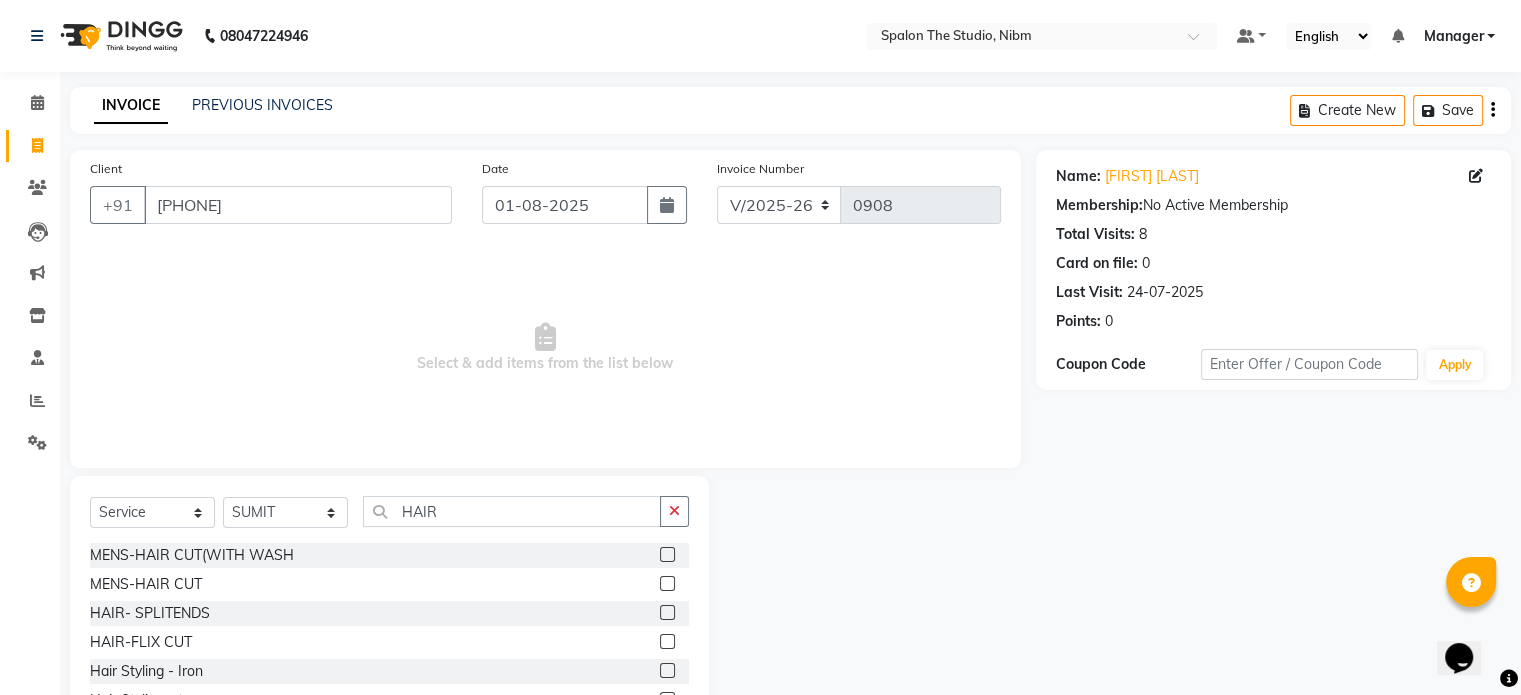 click 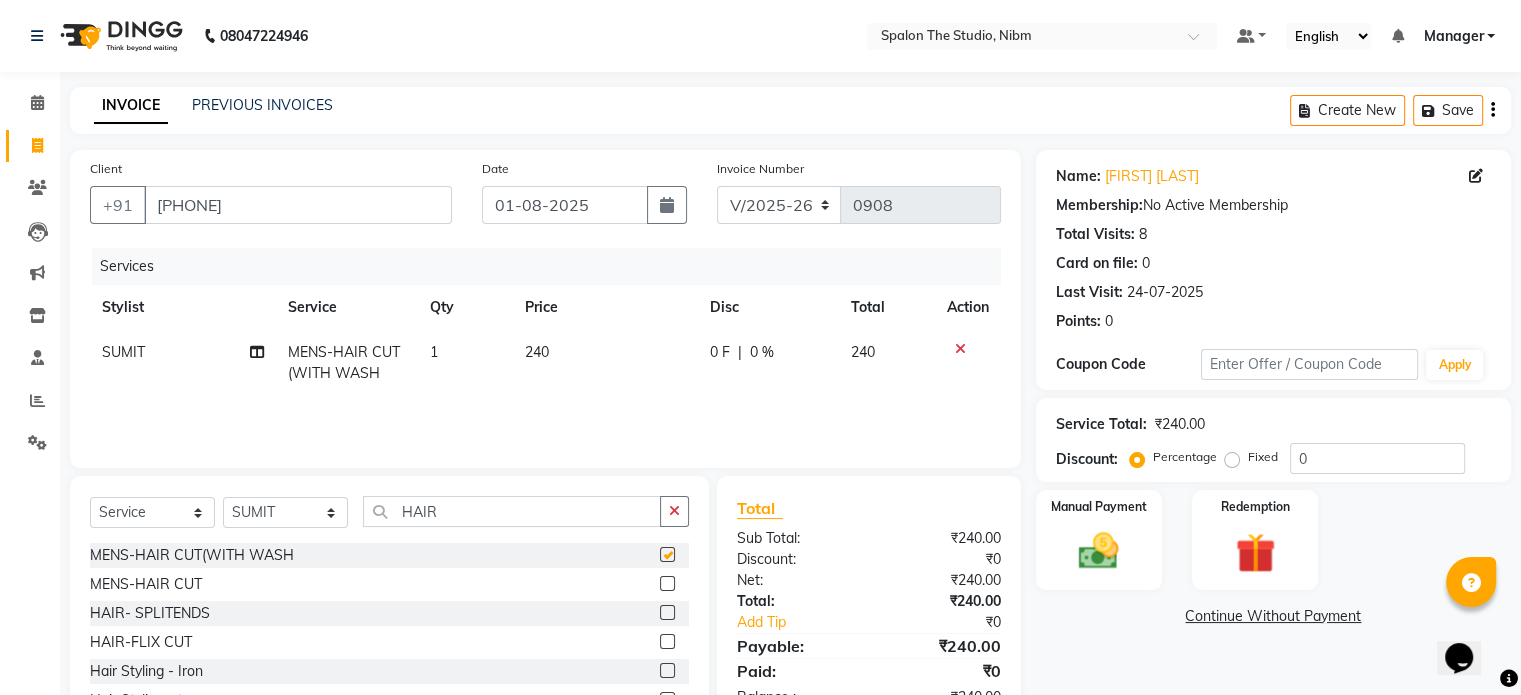 checkbox on "false" 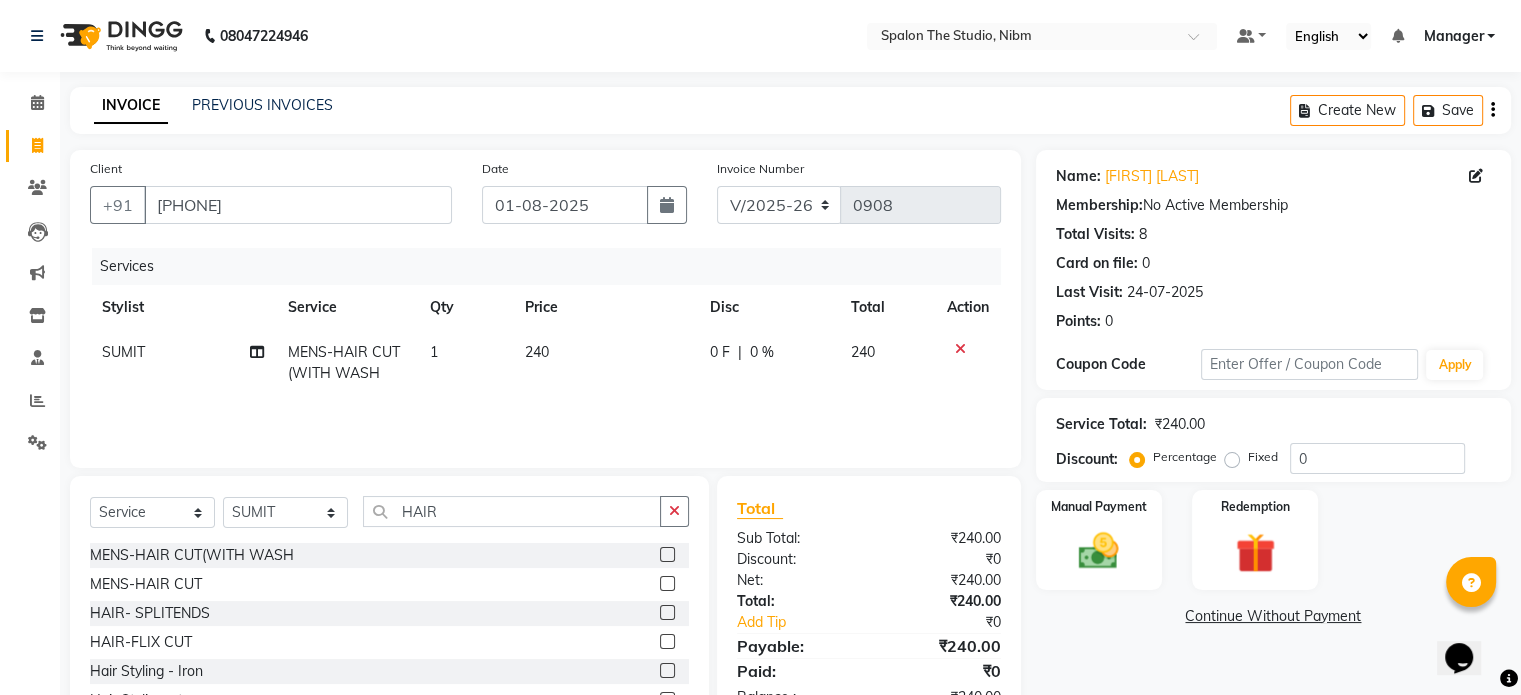 click on "240" 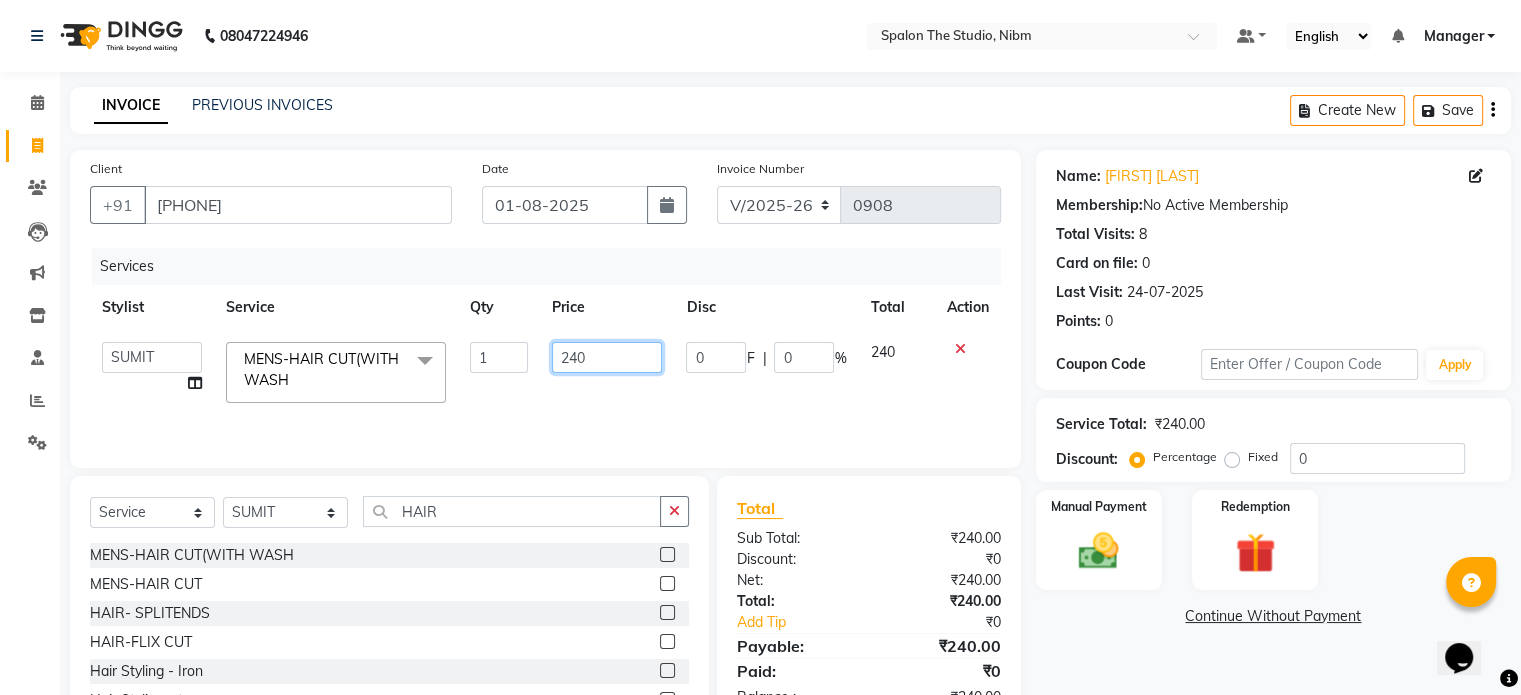 click on "240" 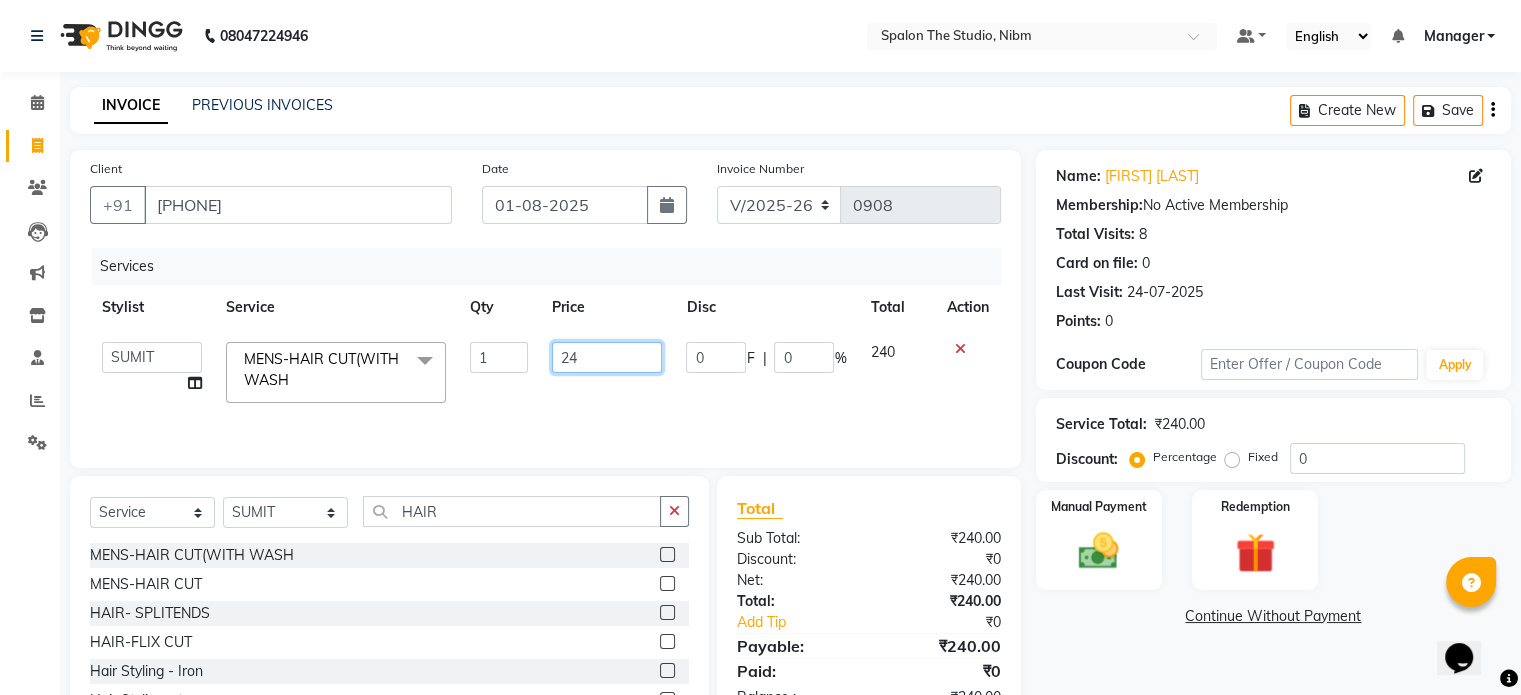 type on "2" 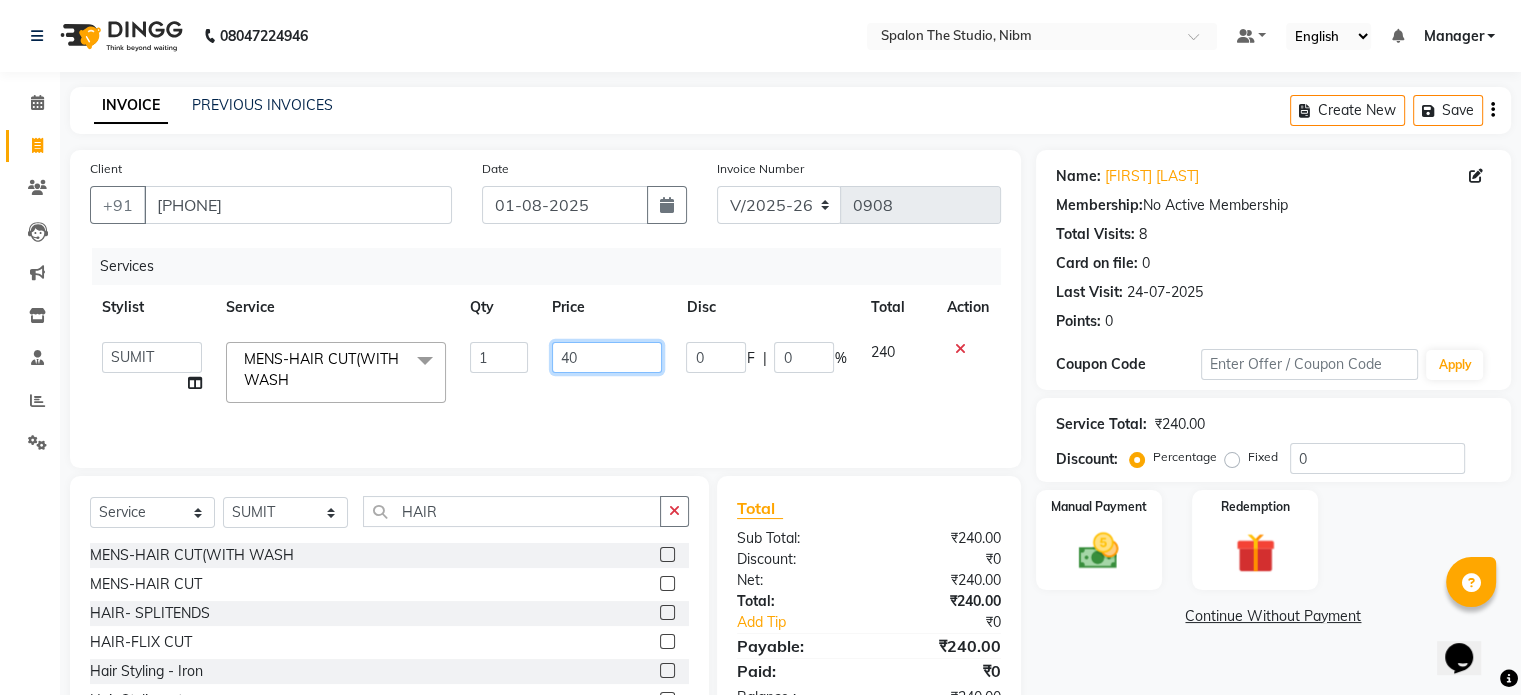 type on "400" 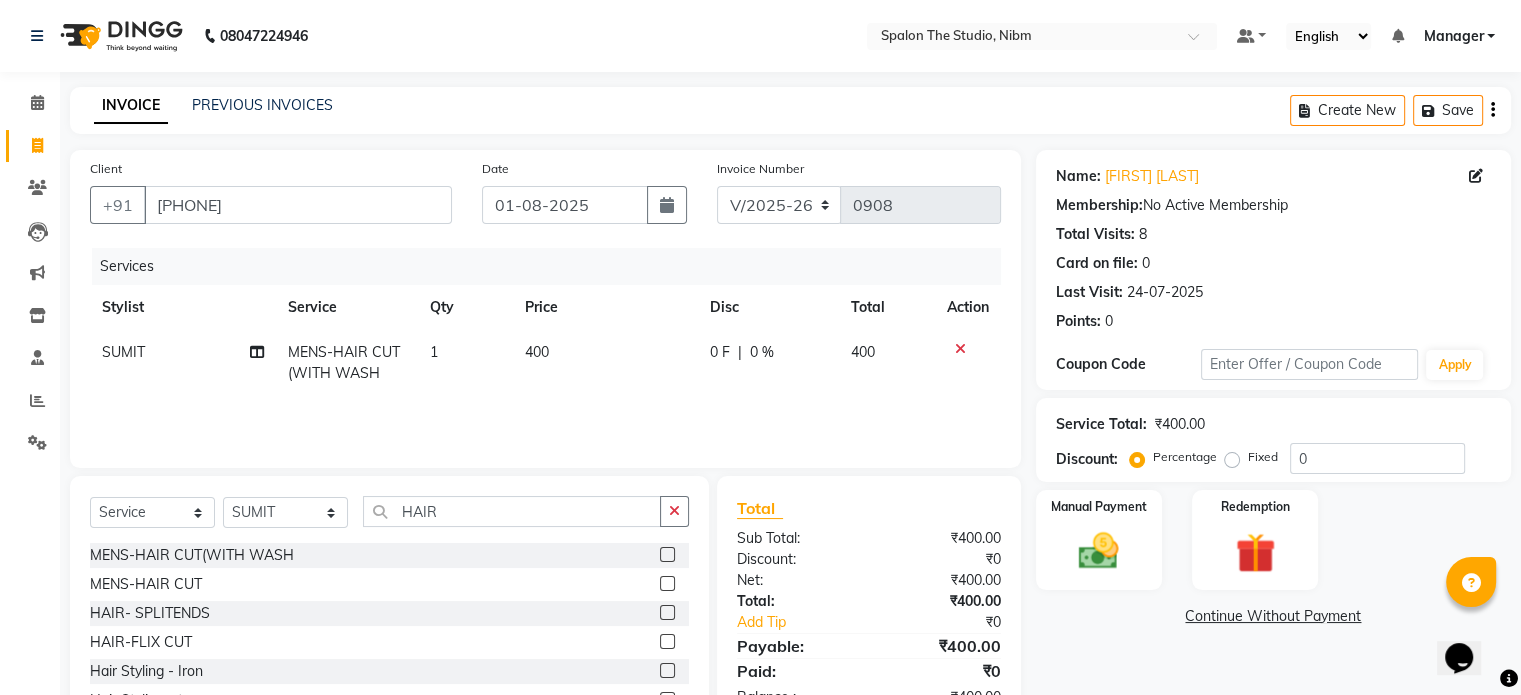 click on "Services Stylist Service Qty Price Disc Total Action [FIRST] [LAST](WITH WASH 1 400 0 F | 0 % 400)" 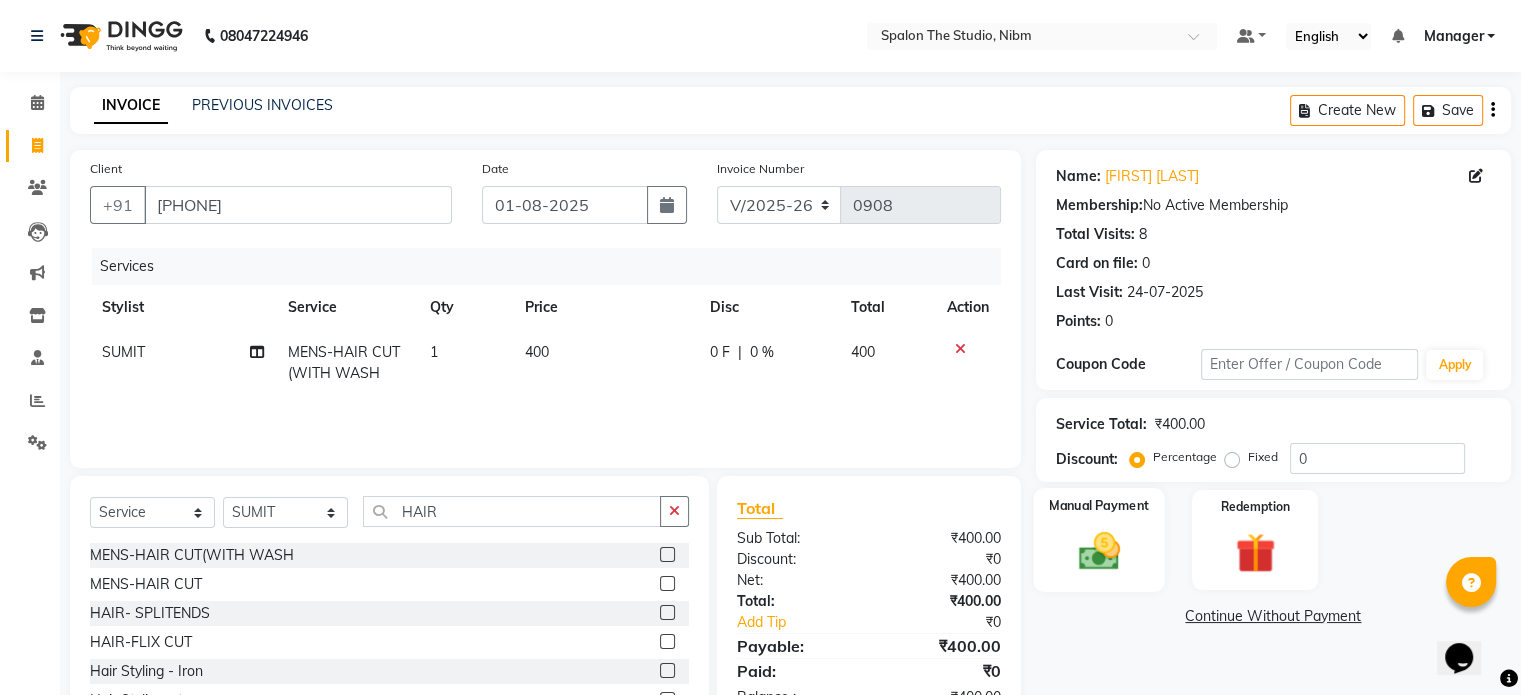 click 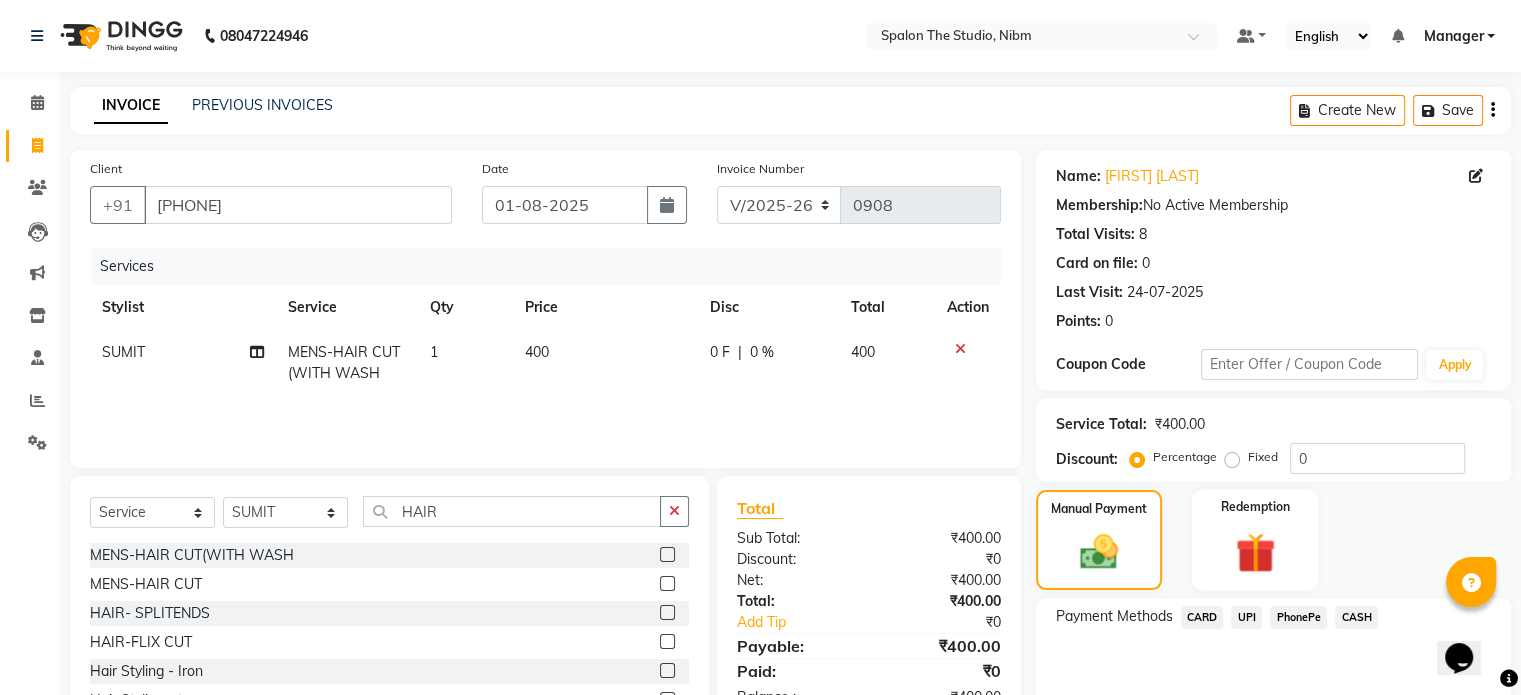 click on "UPI" 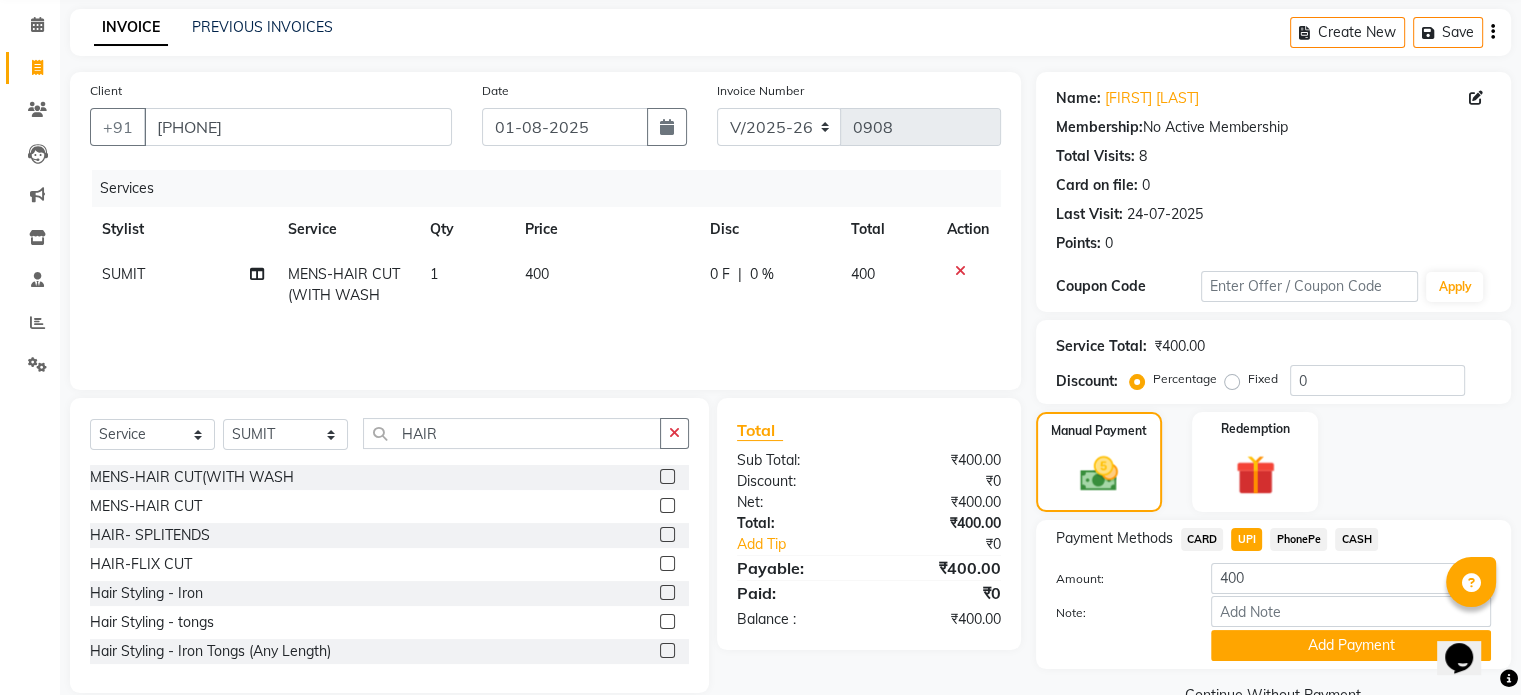 scroll, scrollTop: 124, scrollLeft: 0, axis: vertical 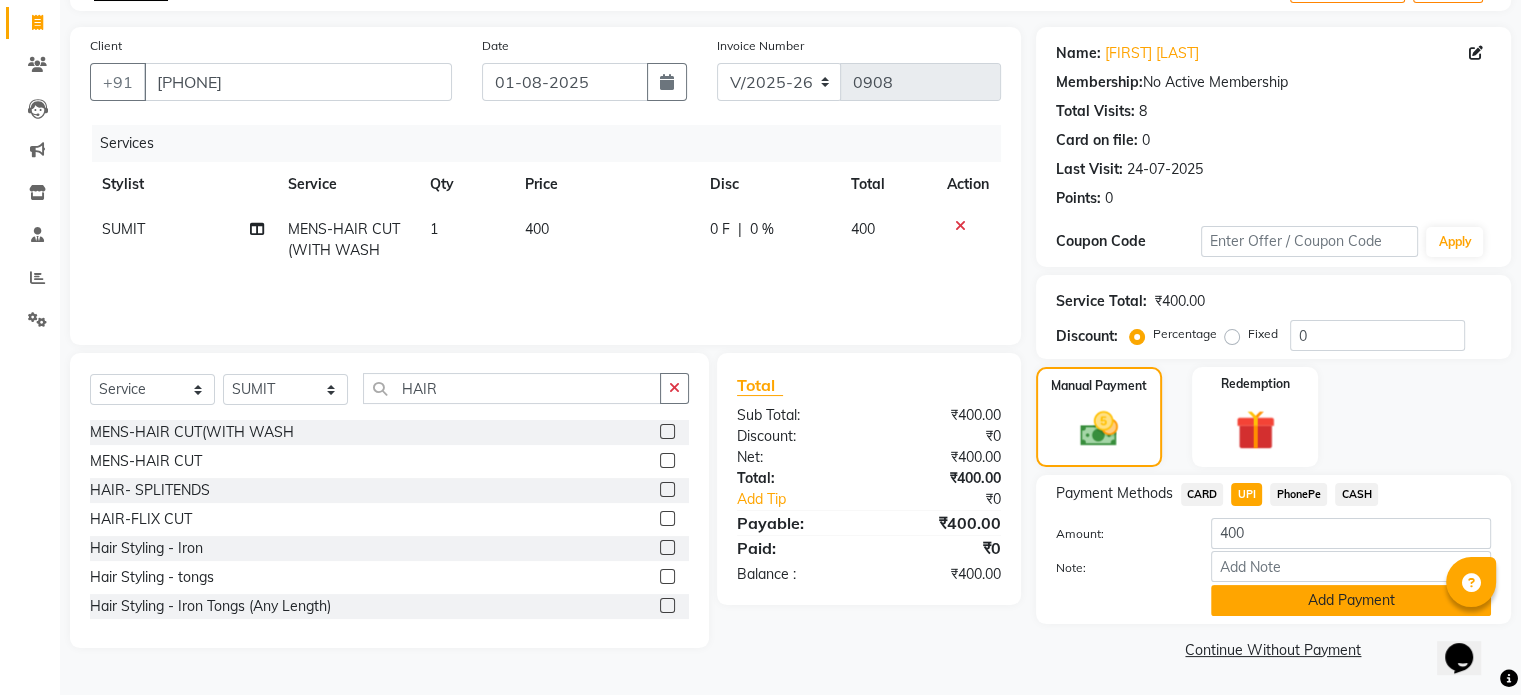 click on "Add Payment" 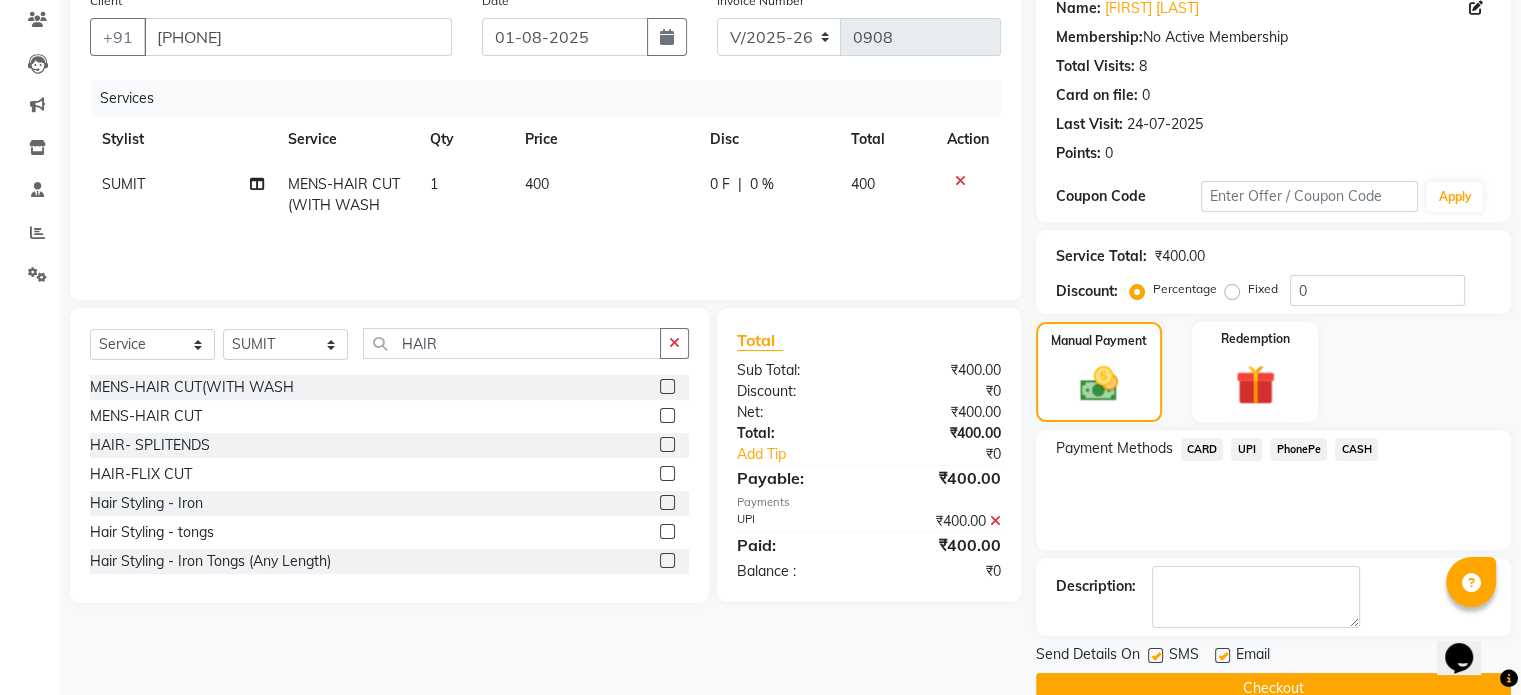 scroll, scrollTop: 205, scrollLeft: 0, axis: vertical 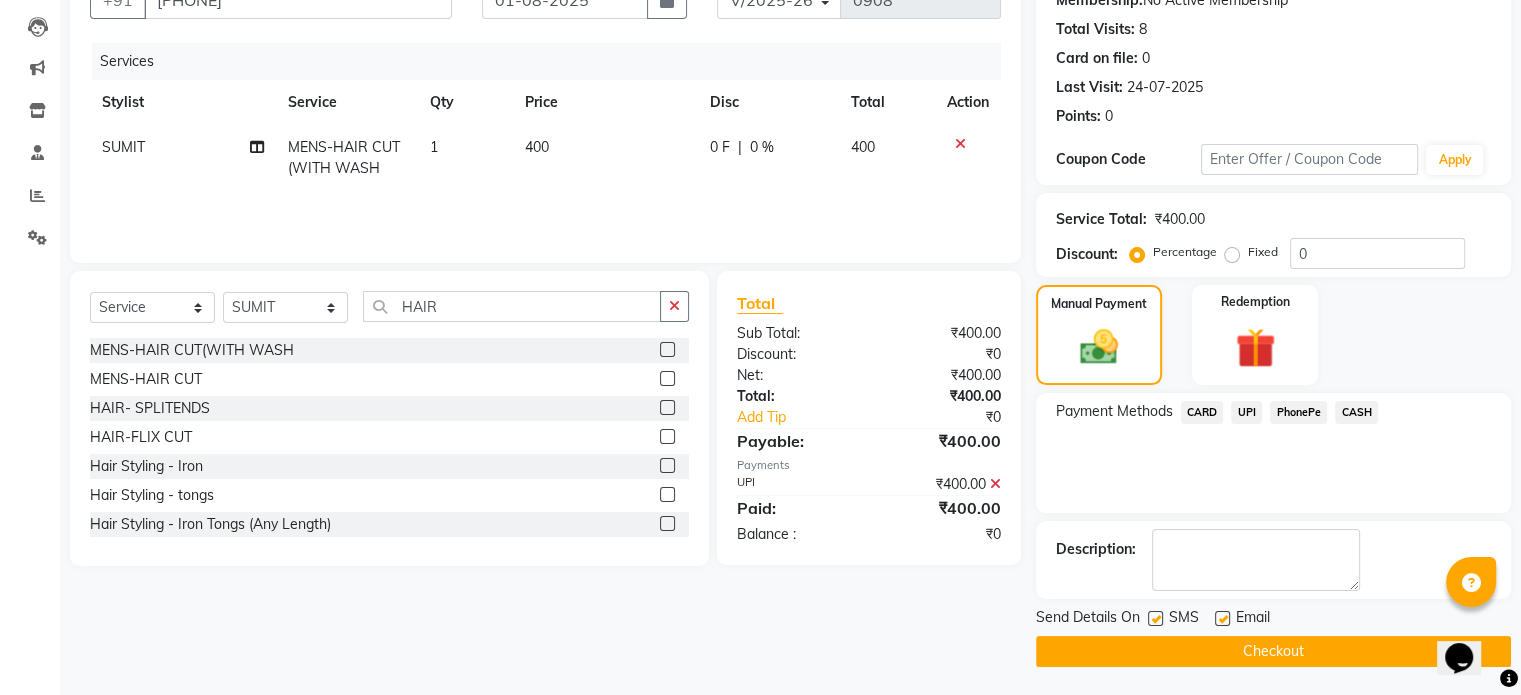click 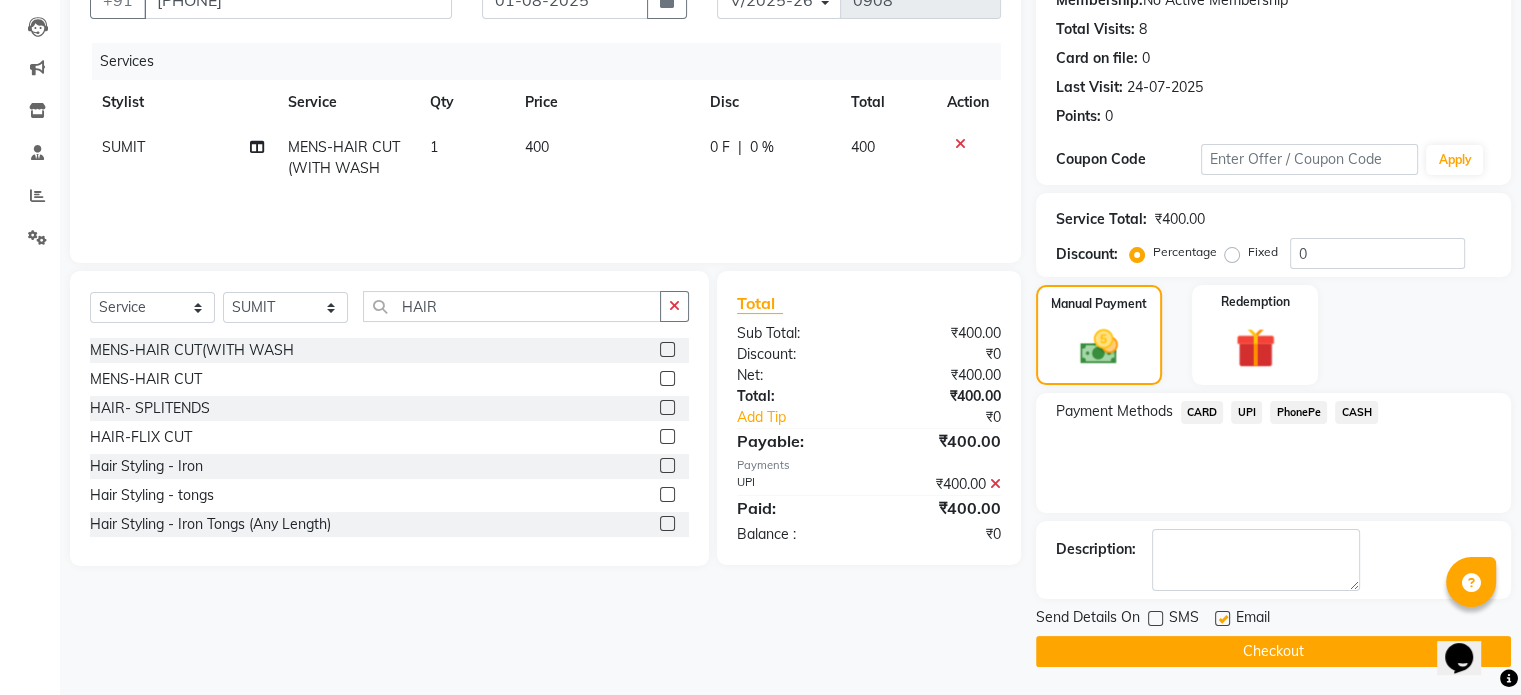 click on "Checkout" 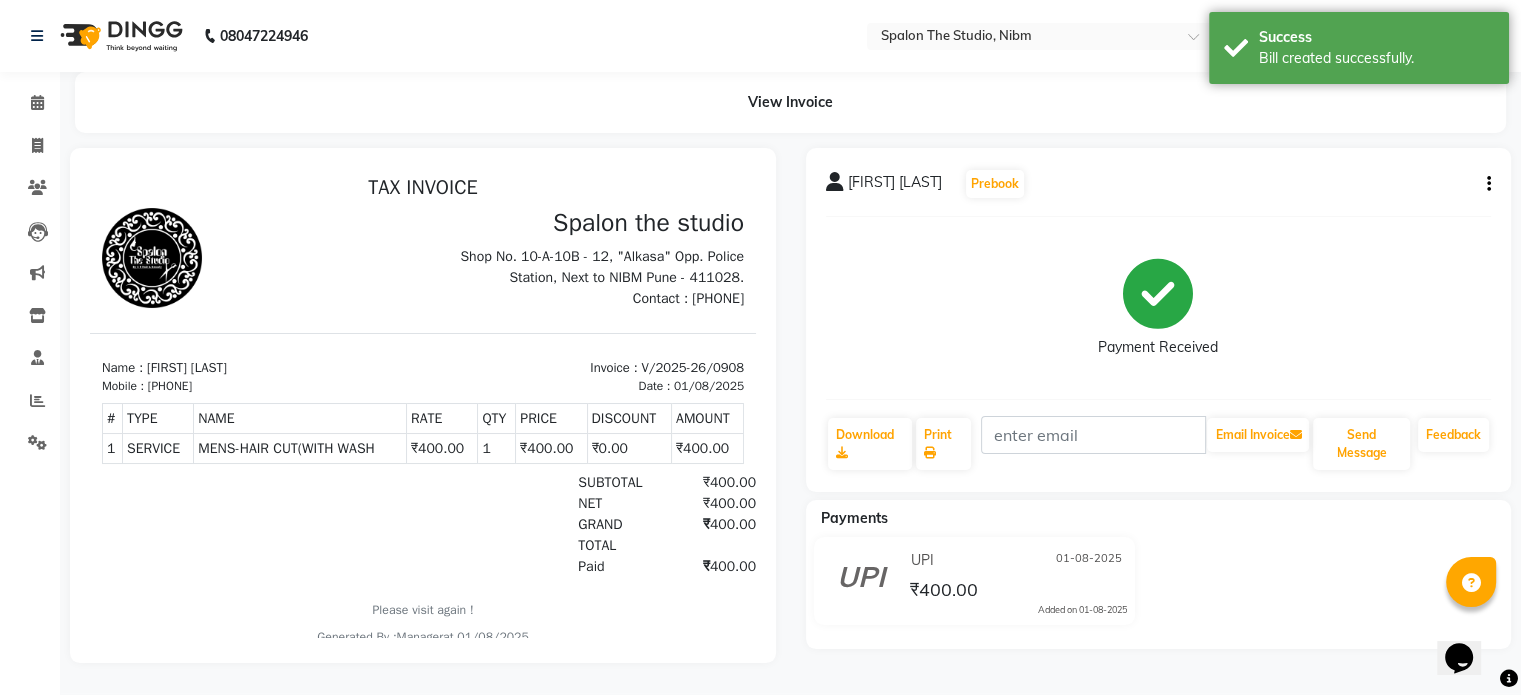 scroll, scrollTop: 0, scrollLeft: 0, axis: both 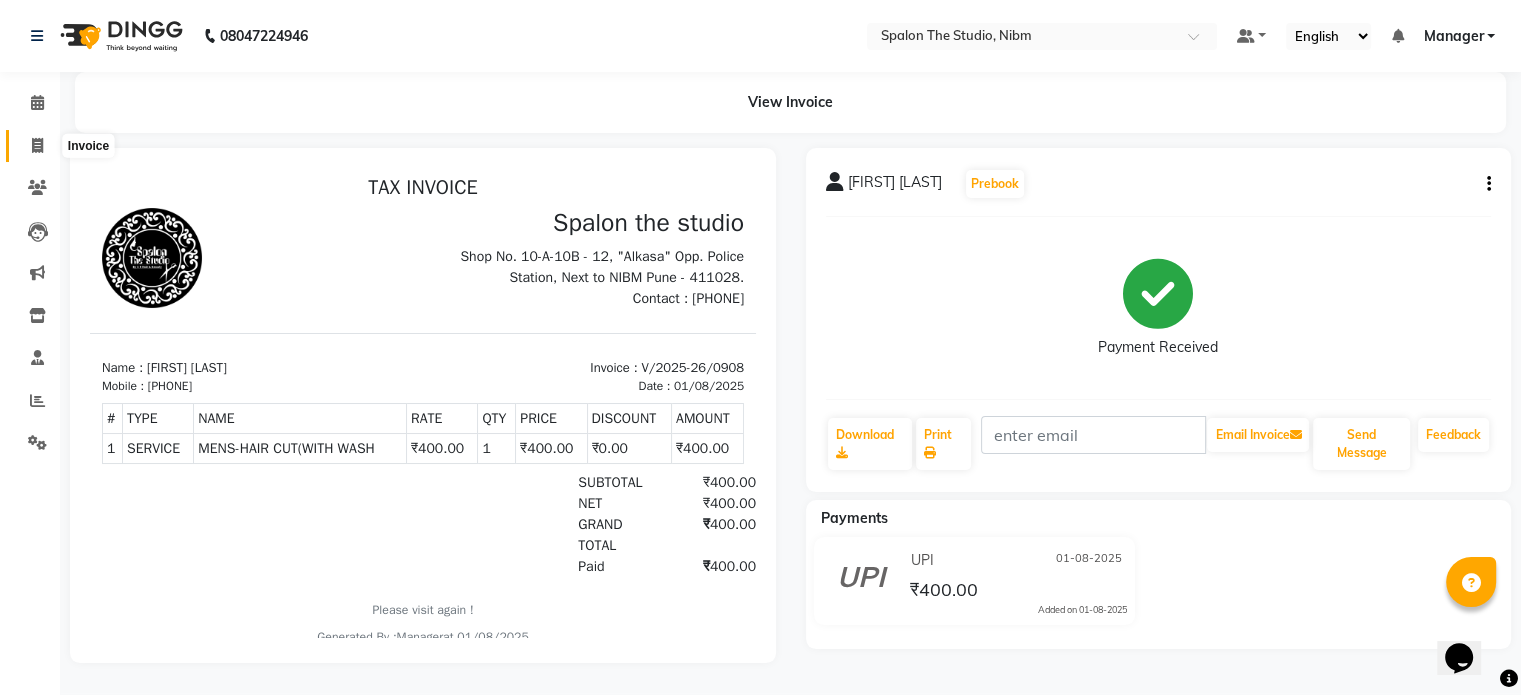 click 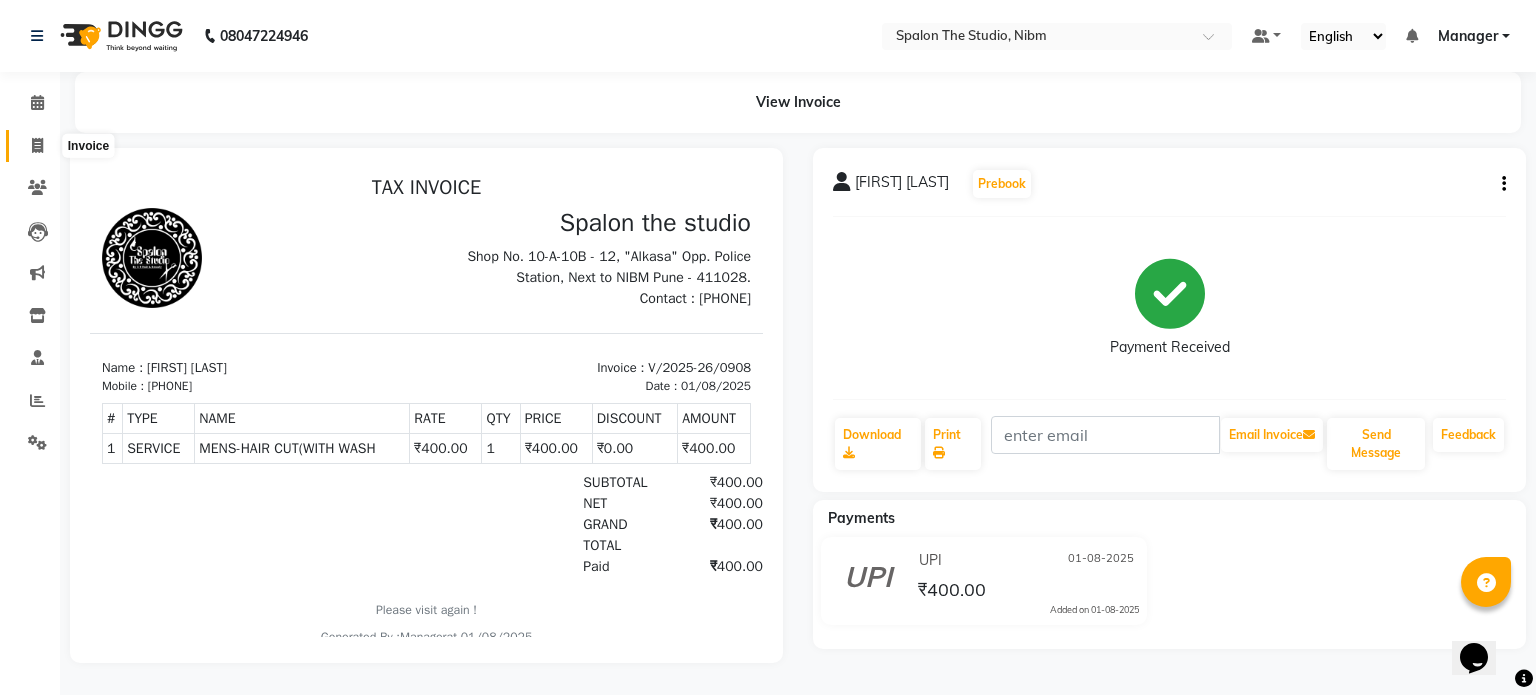 select on "service" 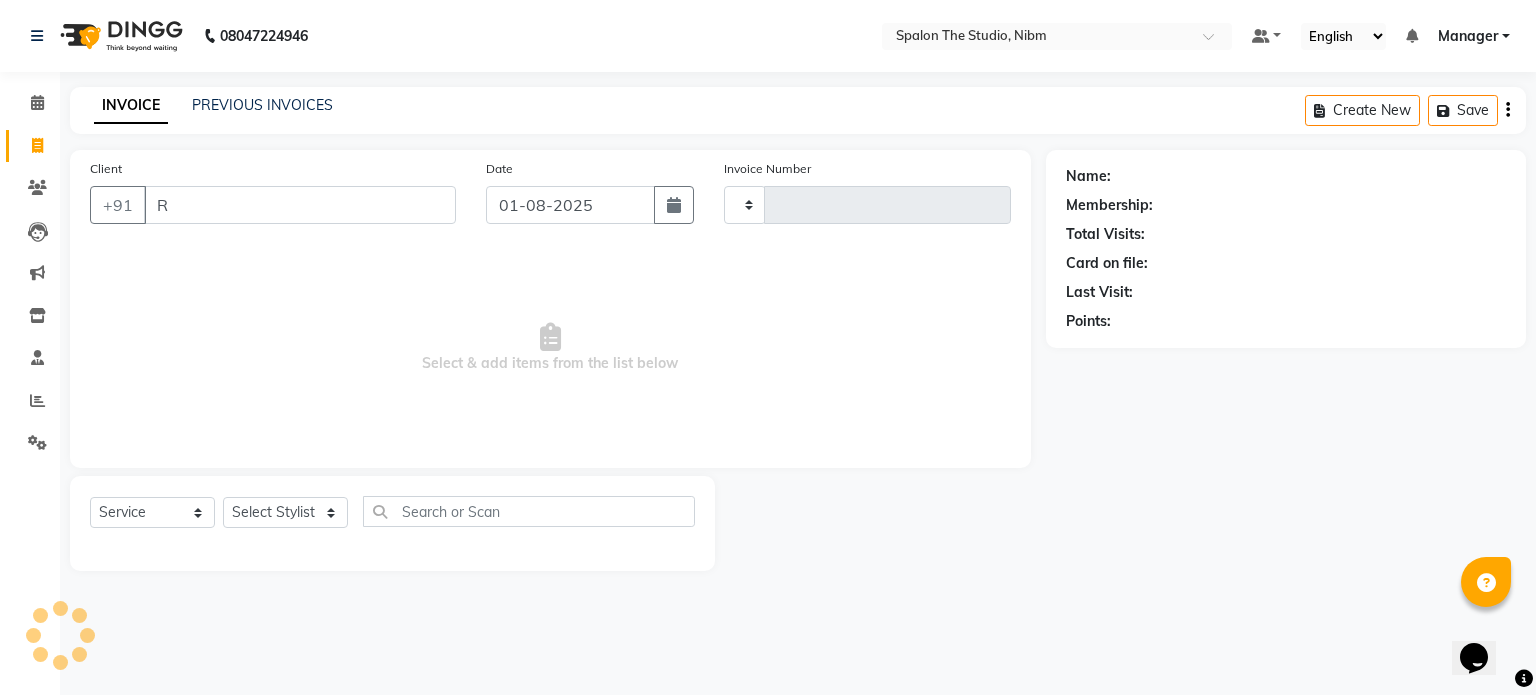 type on "RA" 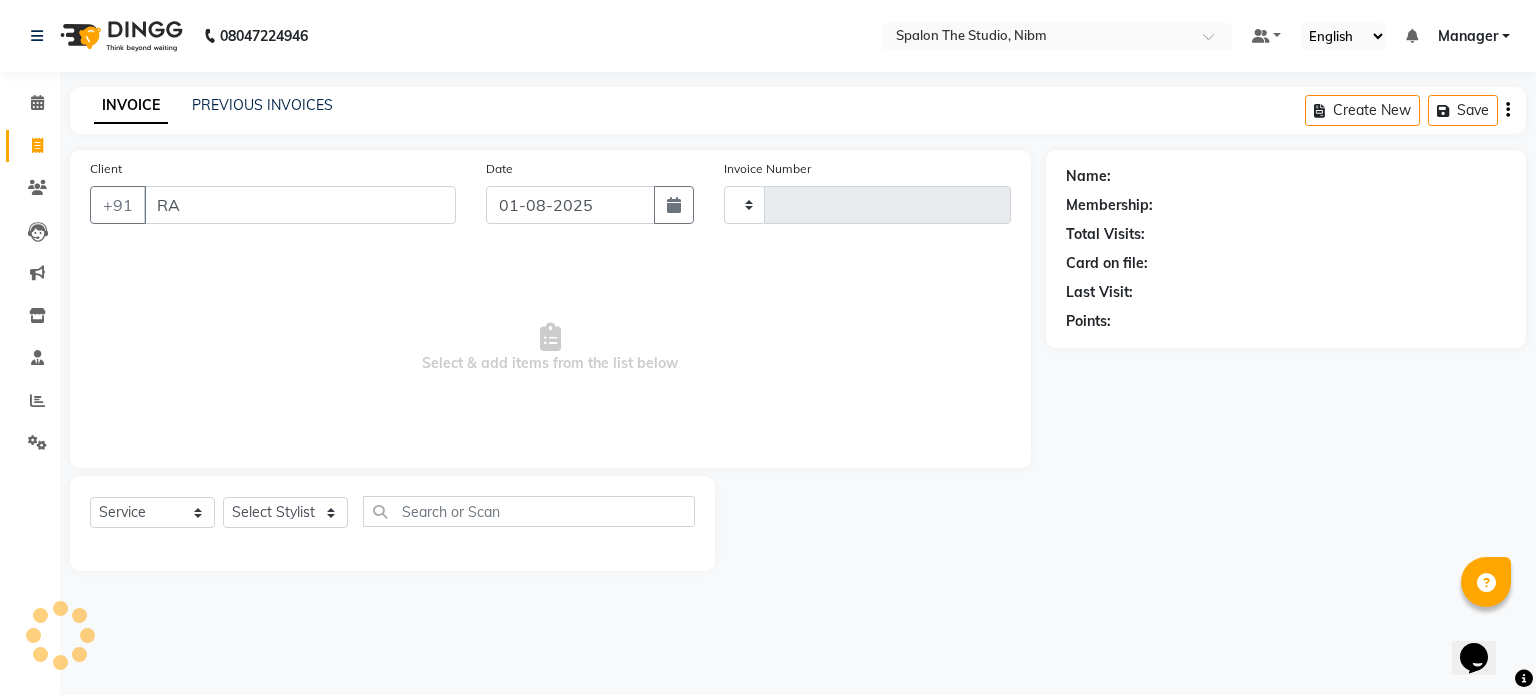 type on "0909" 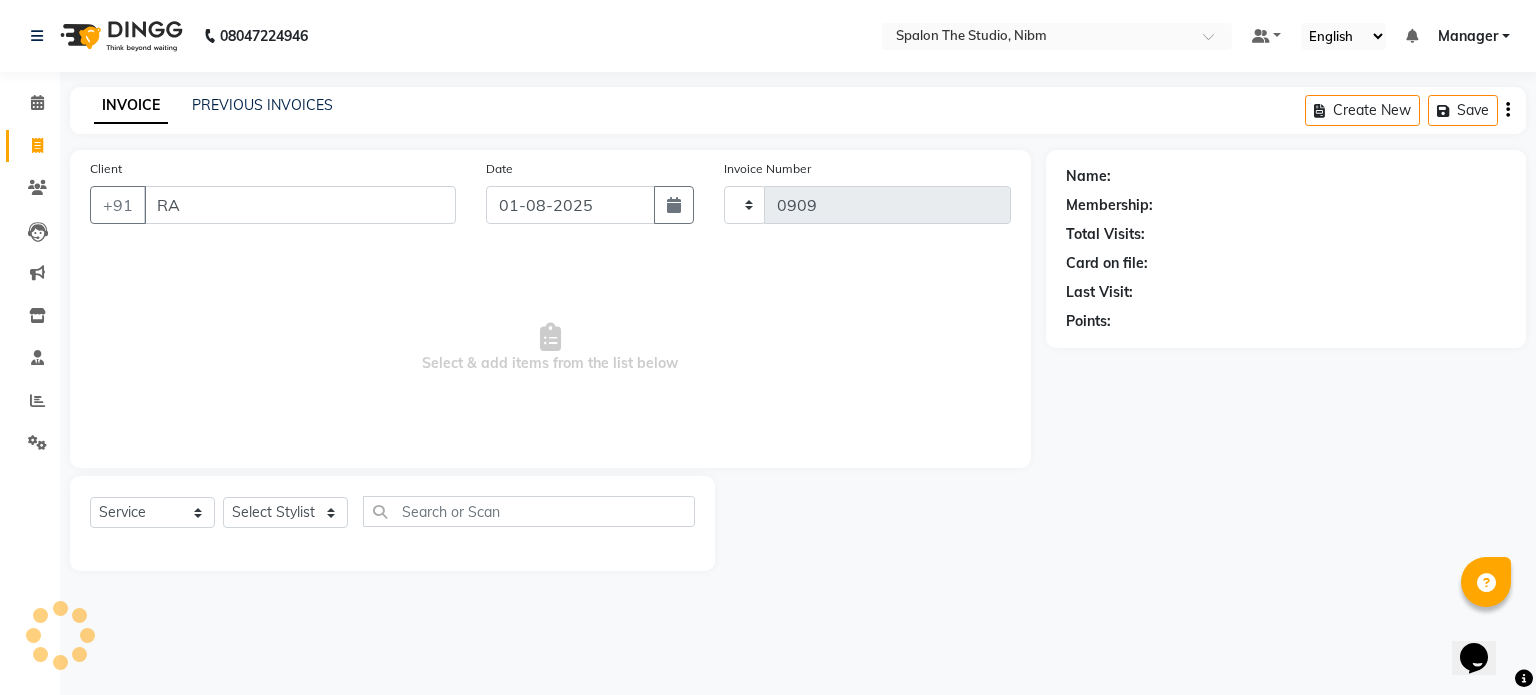 select on "6119" 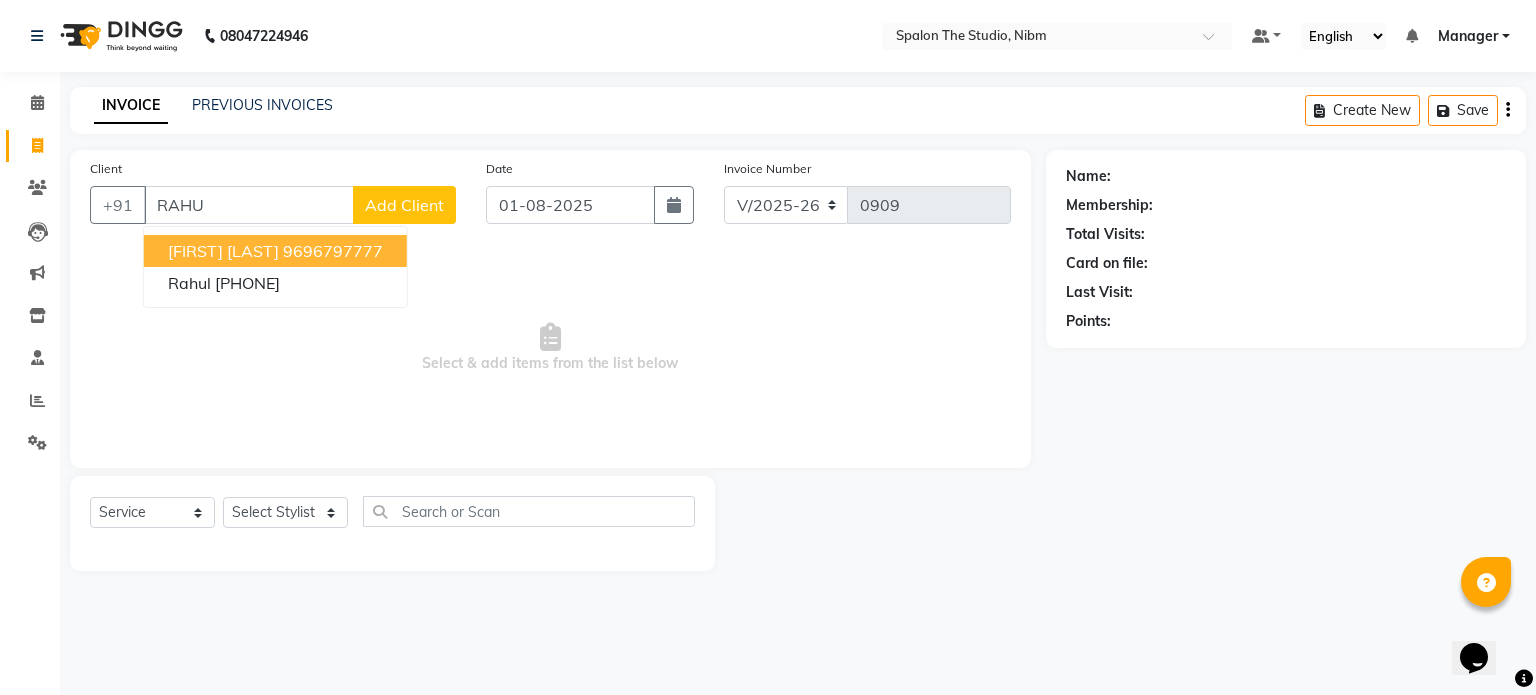 click on "[FIRST] [LAST]" at bounding box center (223, 251) 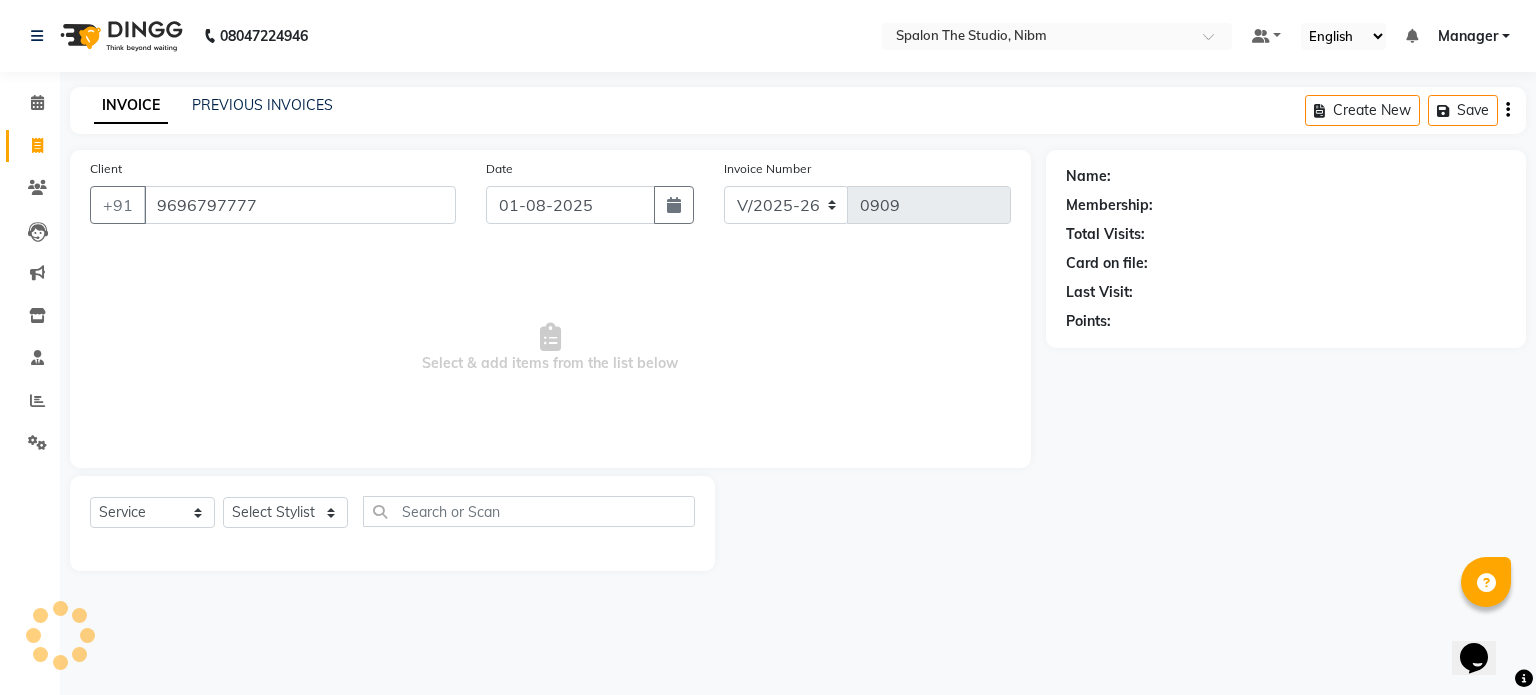 type on "9696797777" 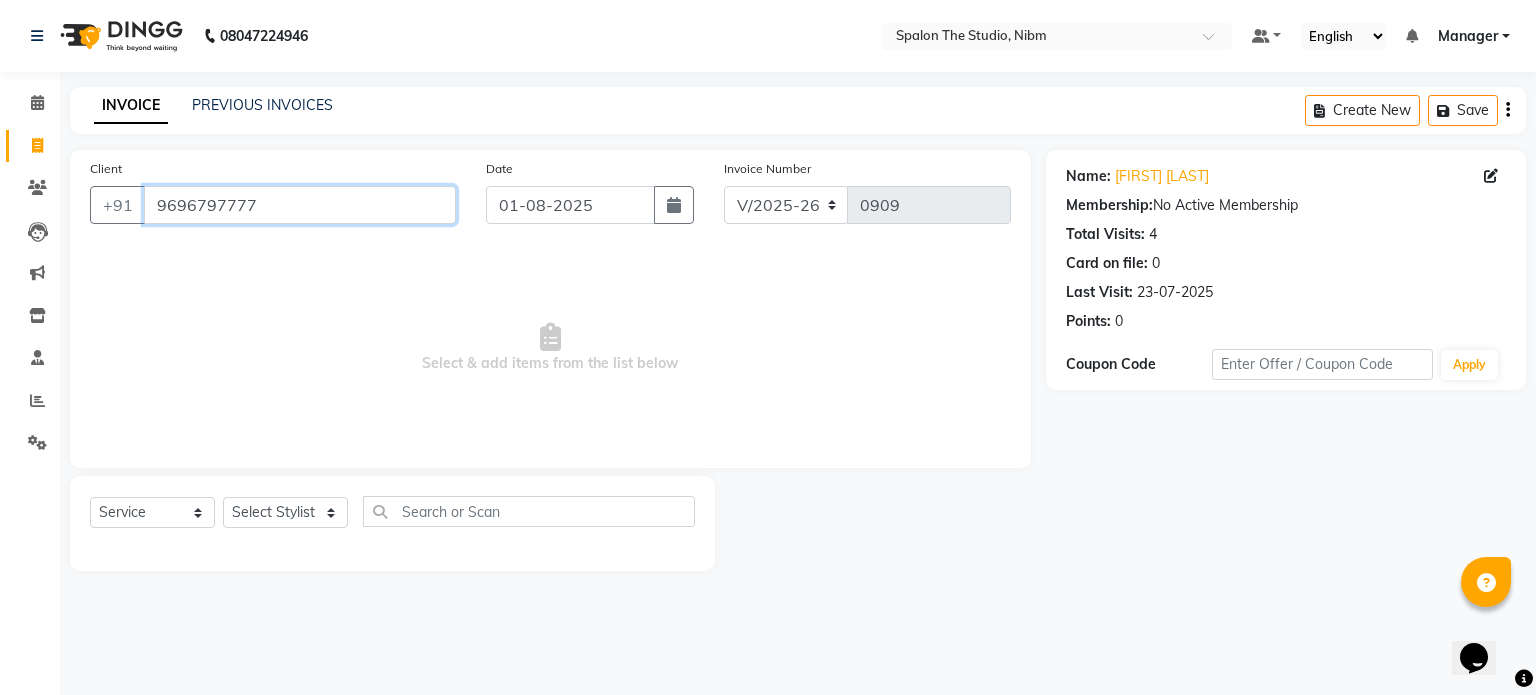 click on "9696797777" at bounding box center (300, 205) 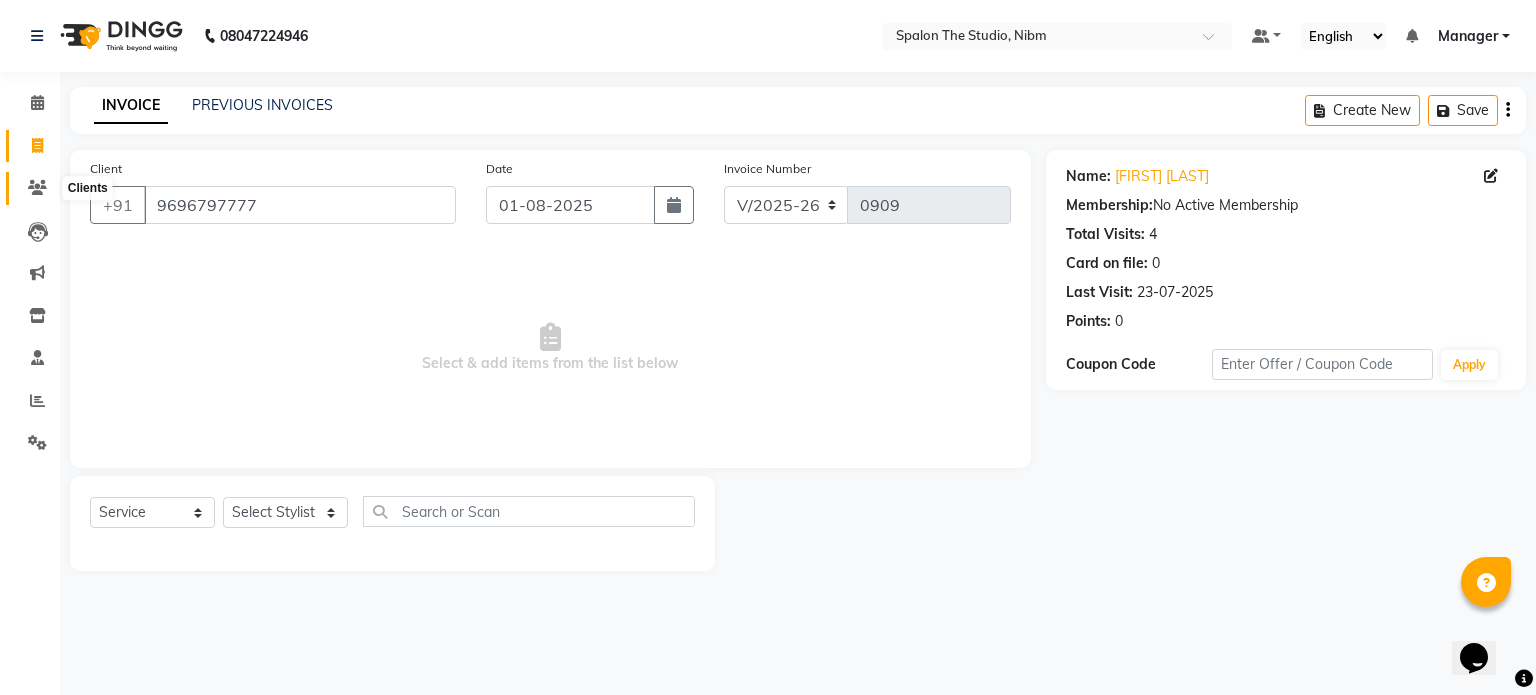 click 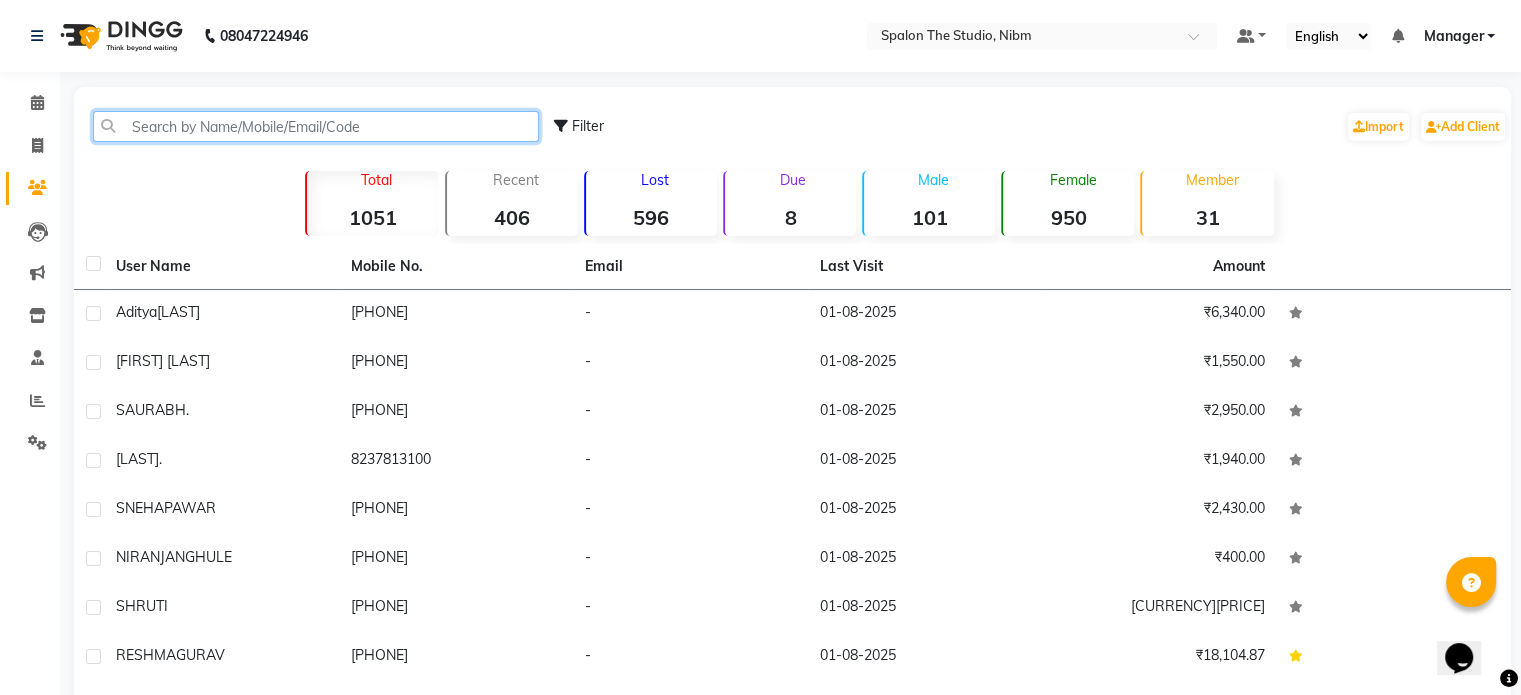click 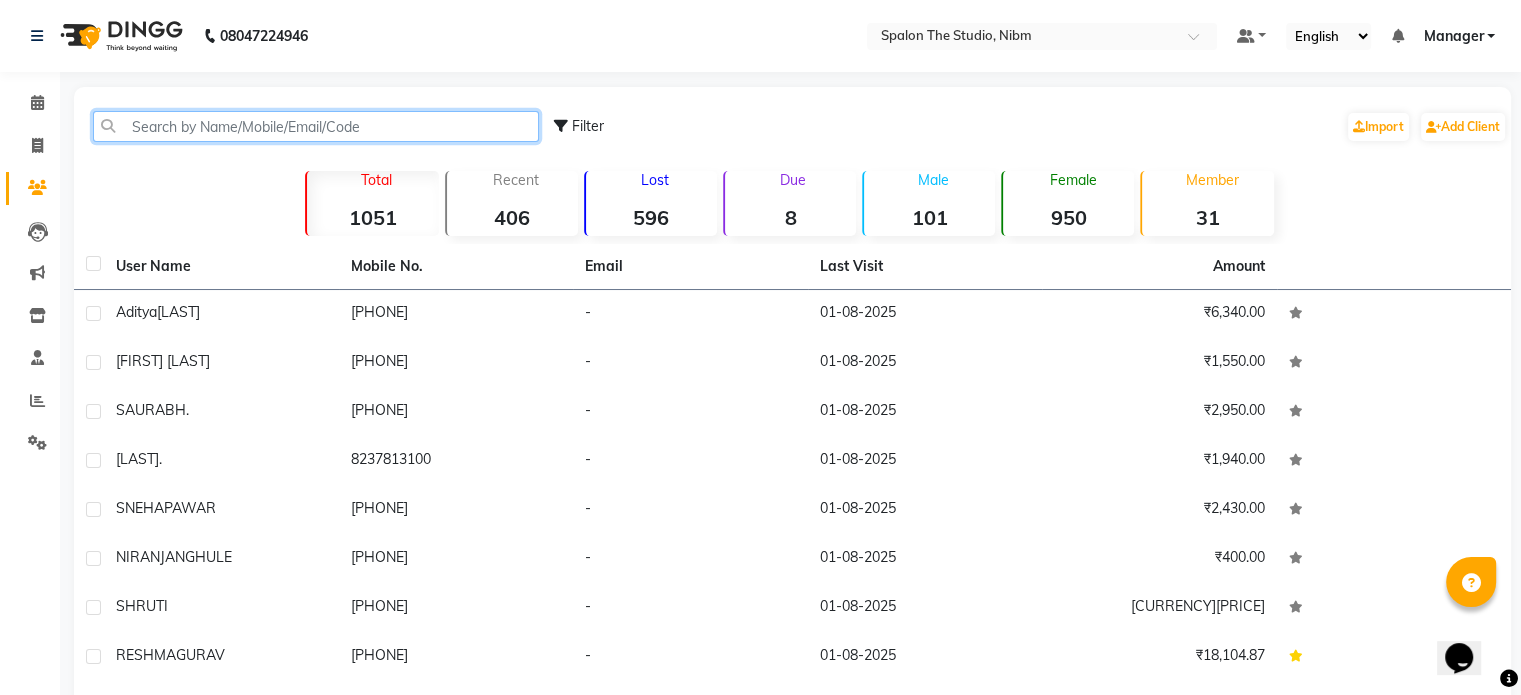 paste on "9696797777" 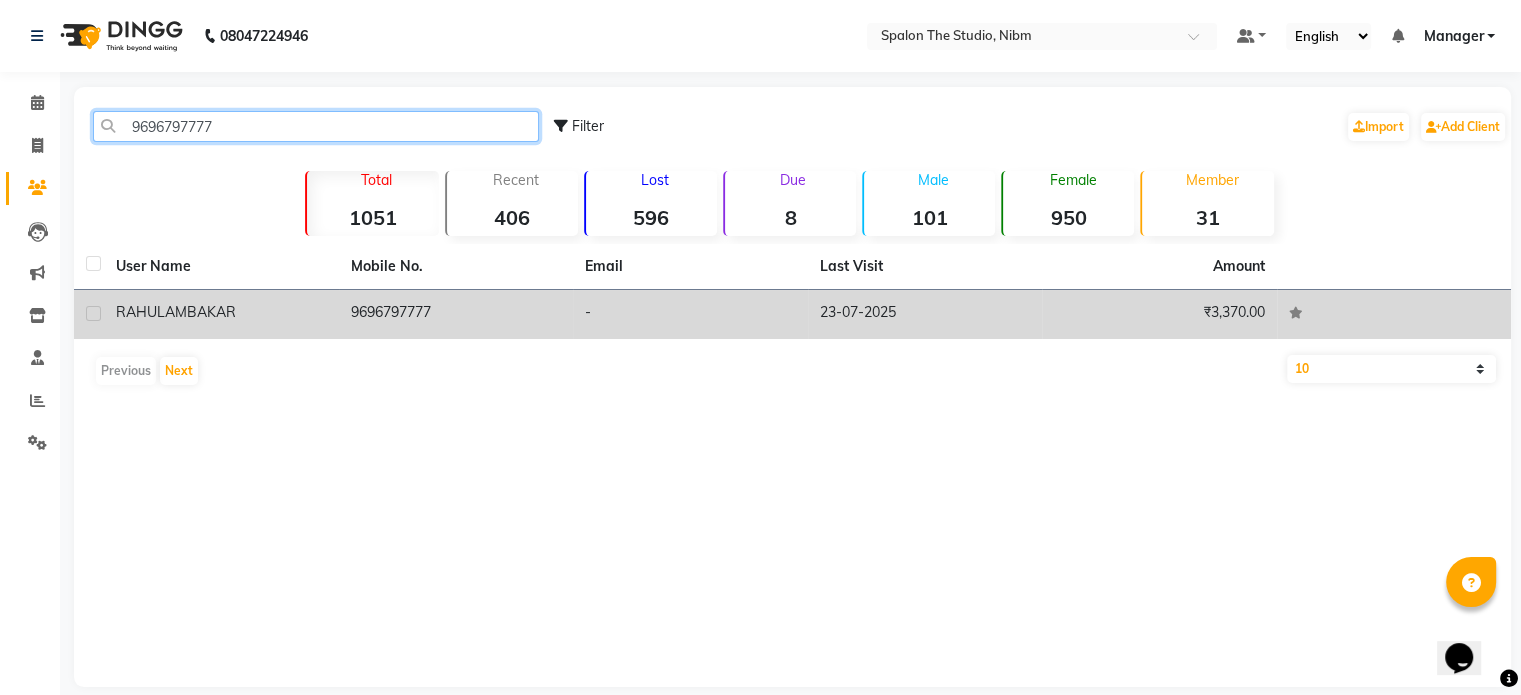 type on "9696797777" 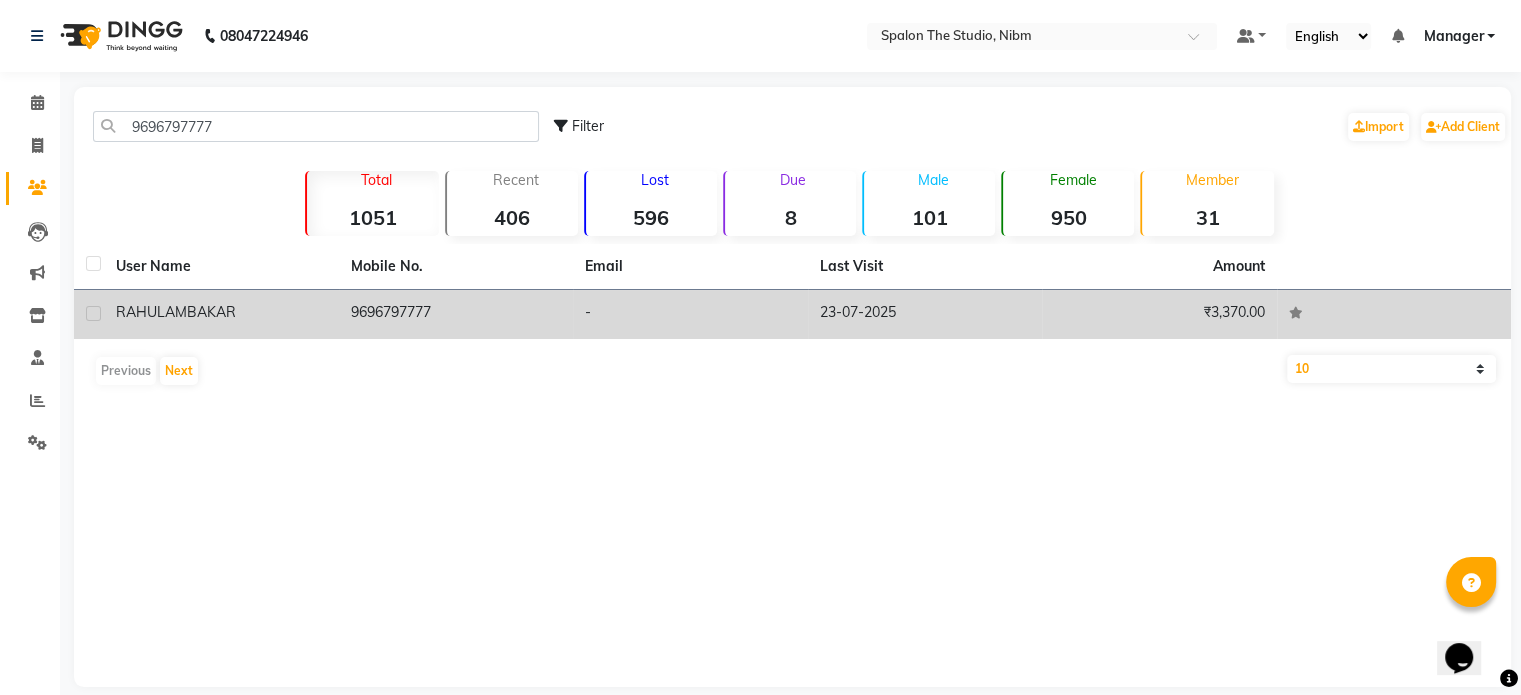 click on "9696797777" 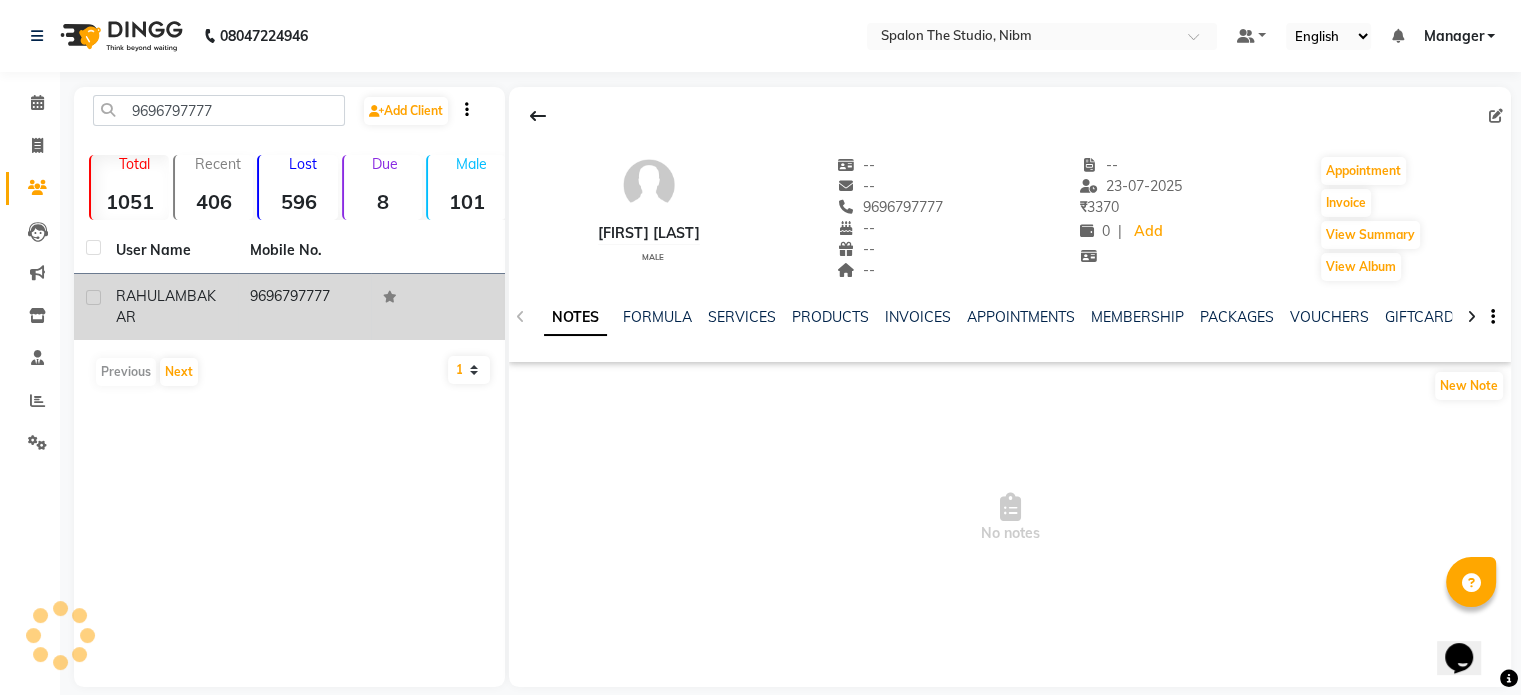 click 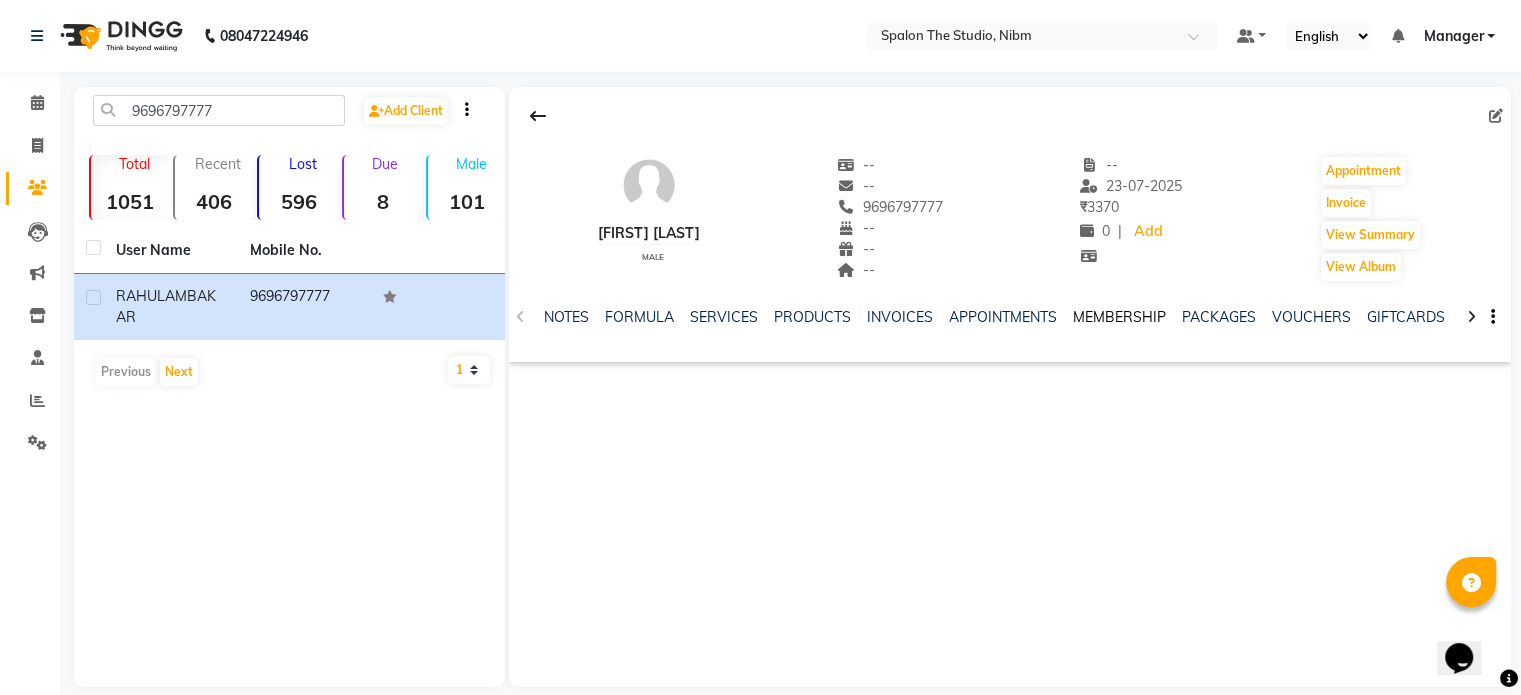 click on "MEMBERSHIP" 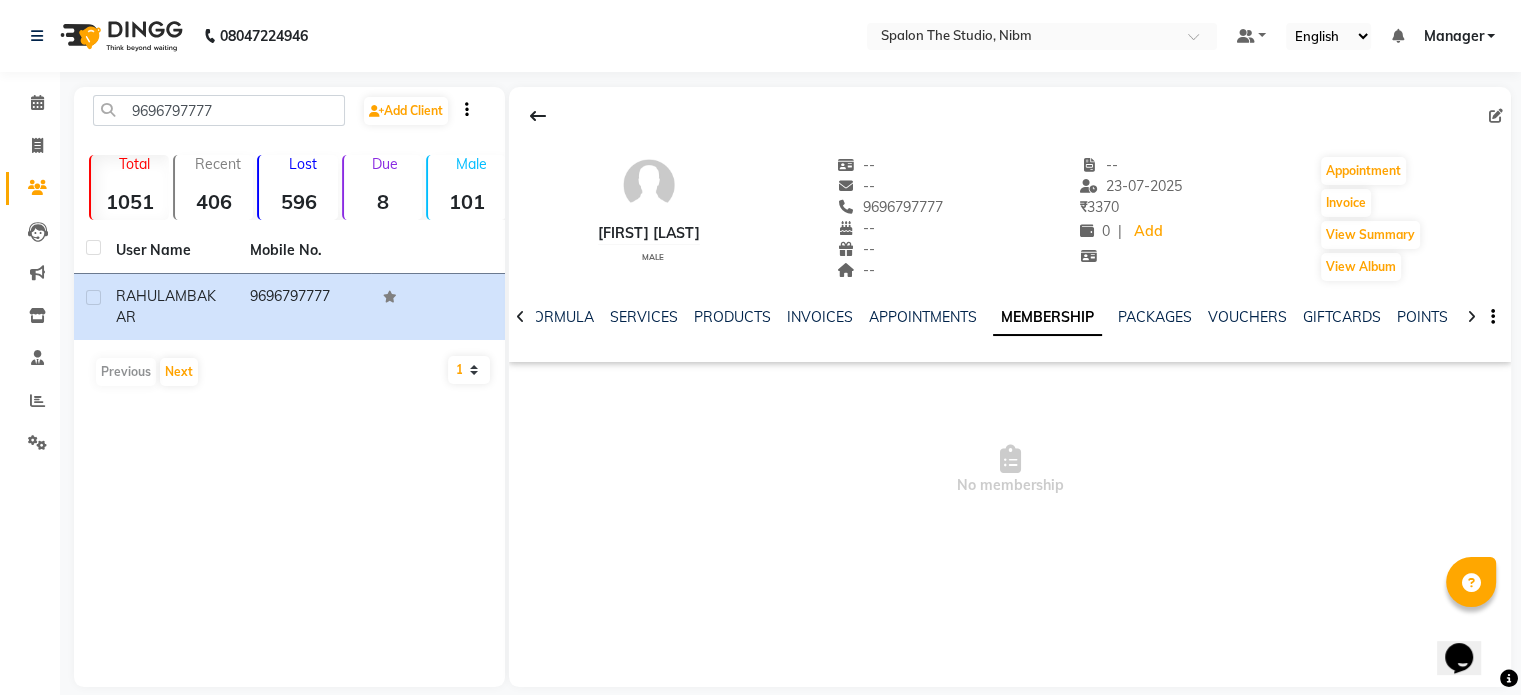 click on "MEMBERSHIP" 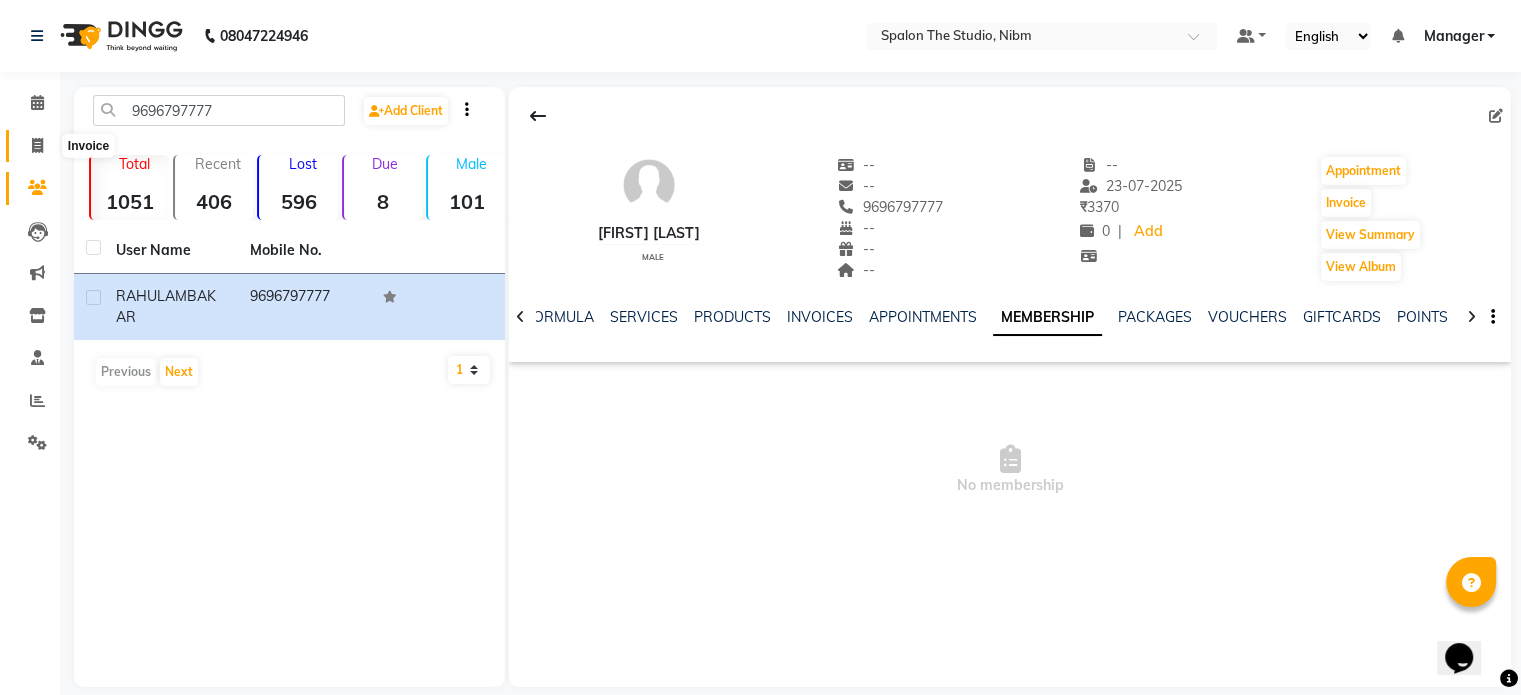 click 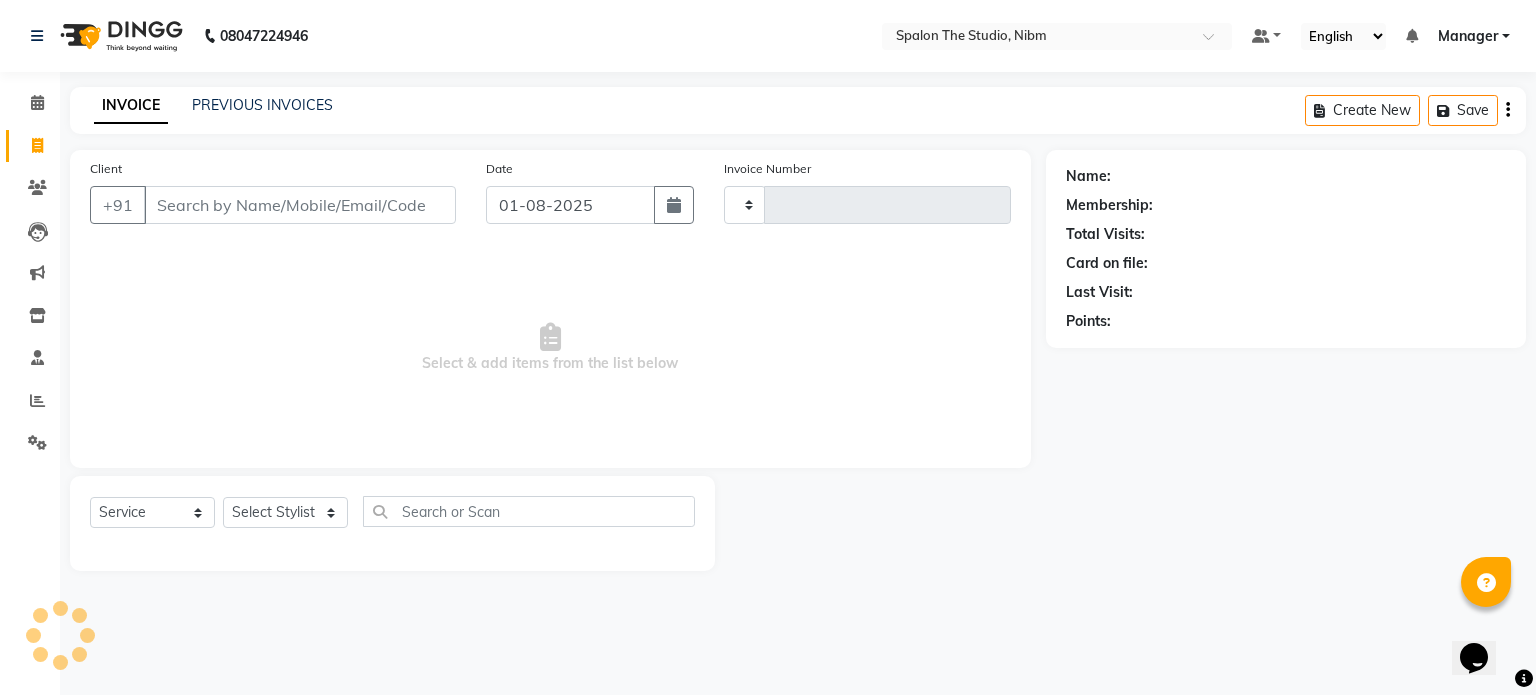 type on "0909" 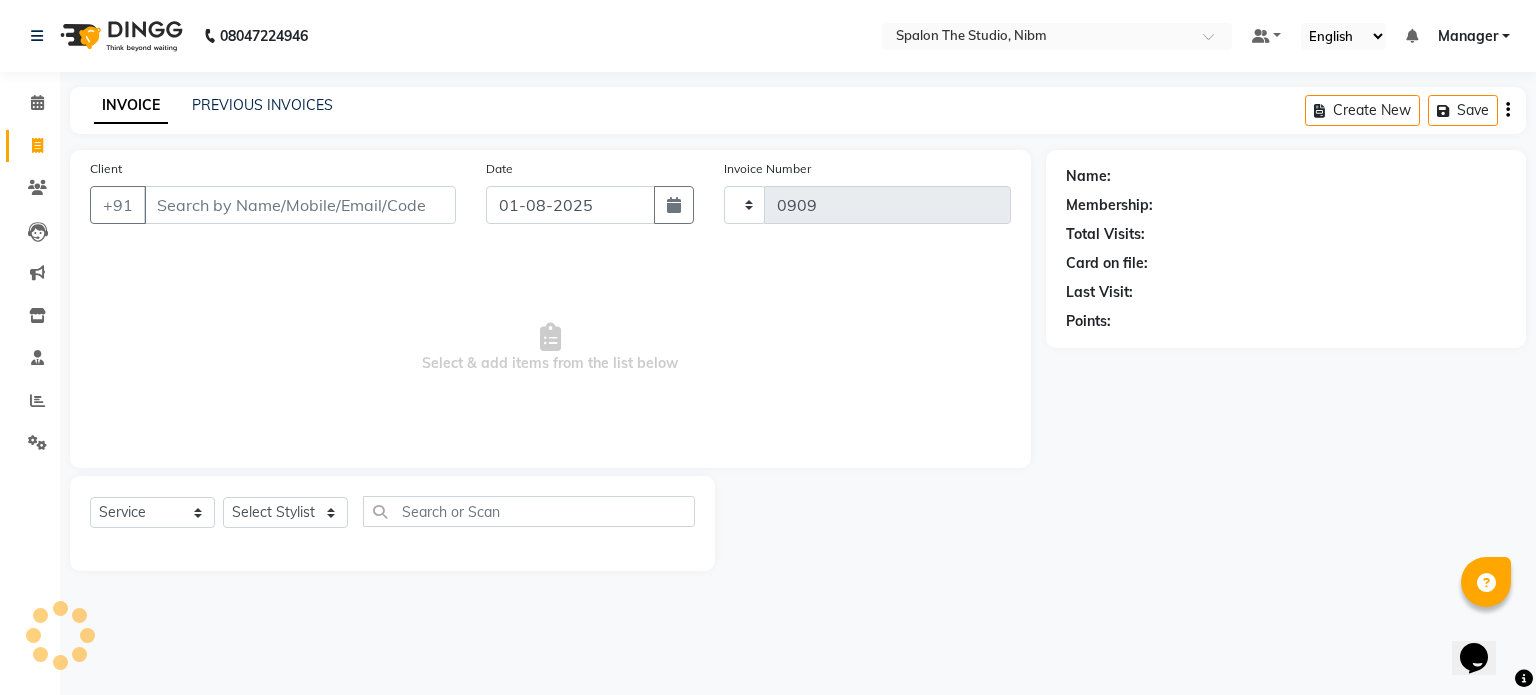 select on "6119" 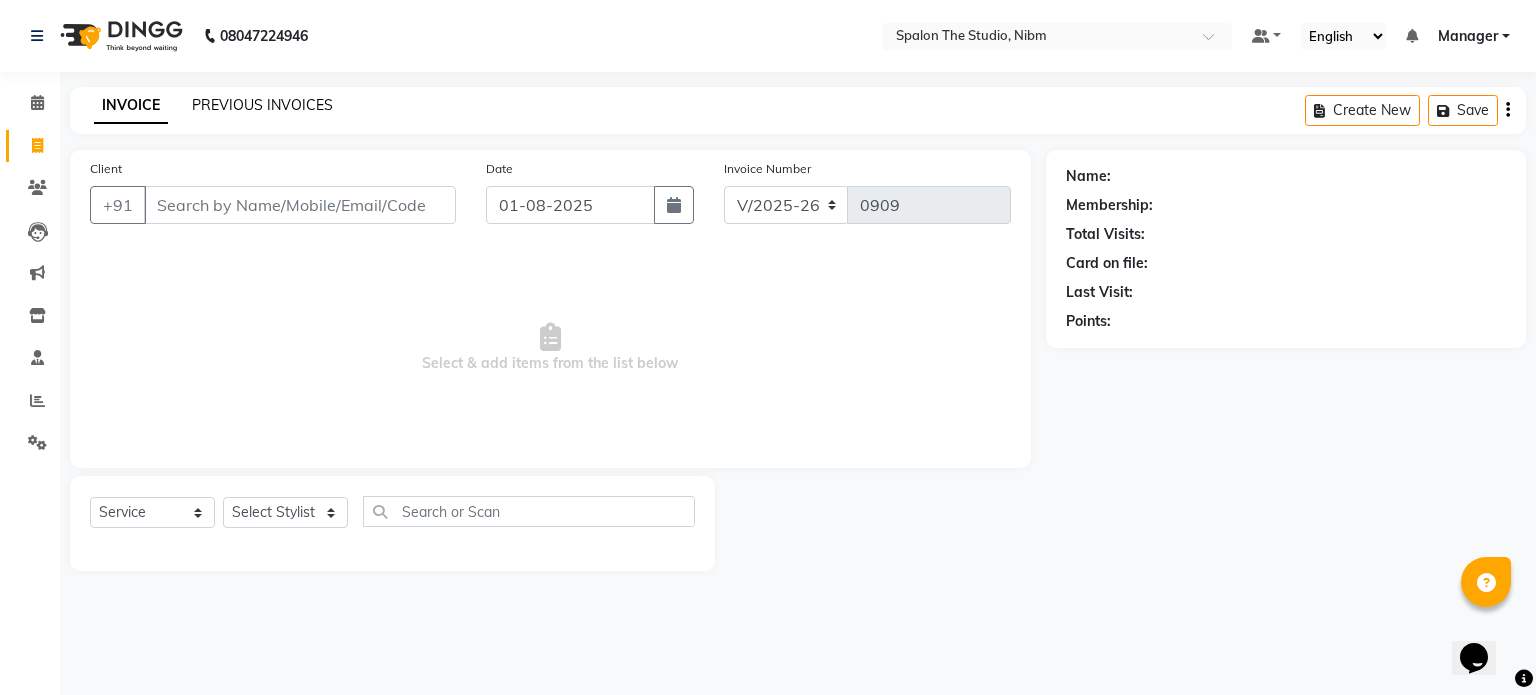 click on "PREVIOUS INVOICES" 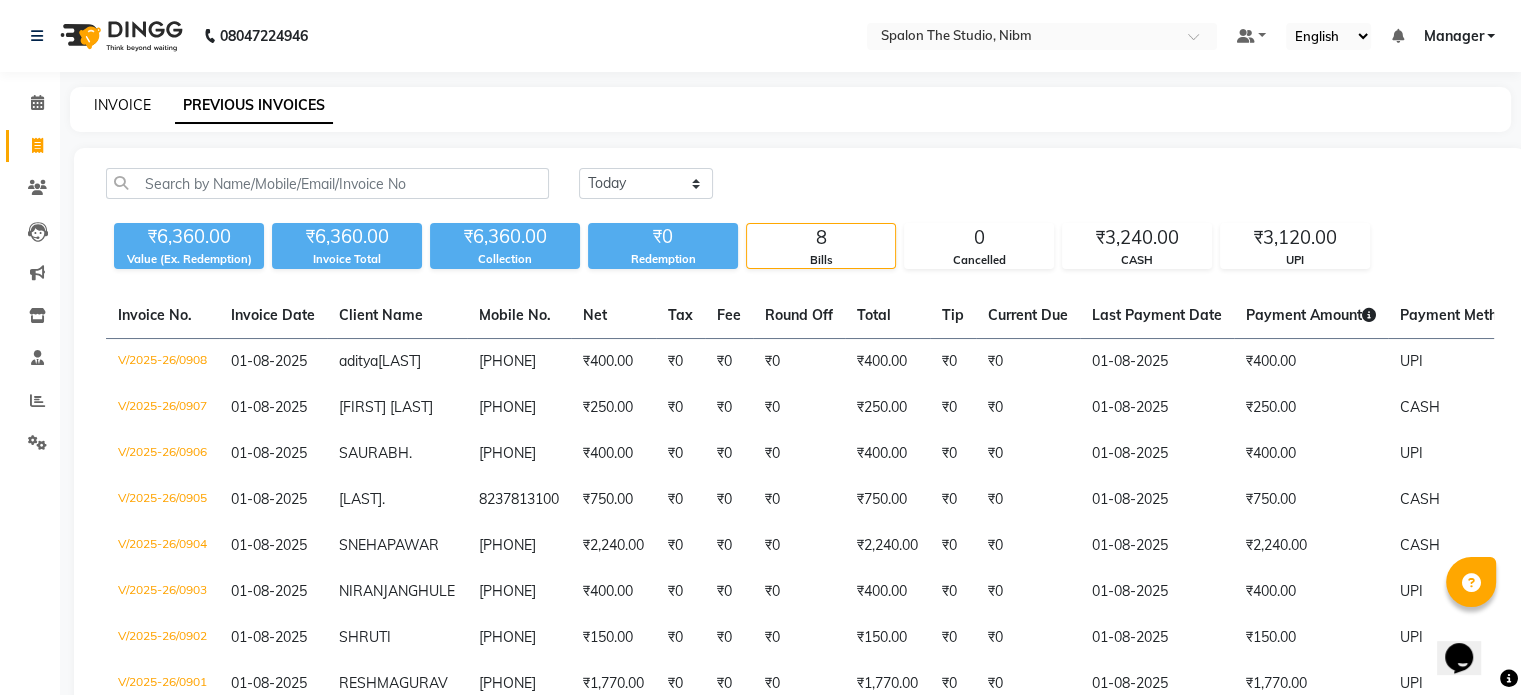 click on "INVOICE" 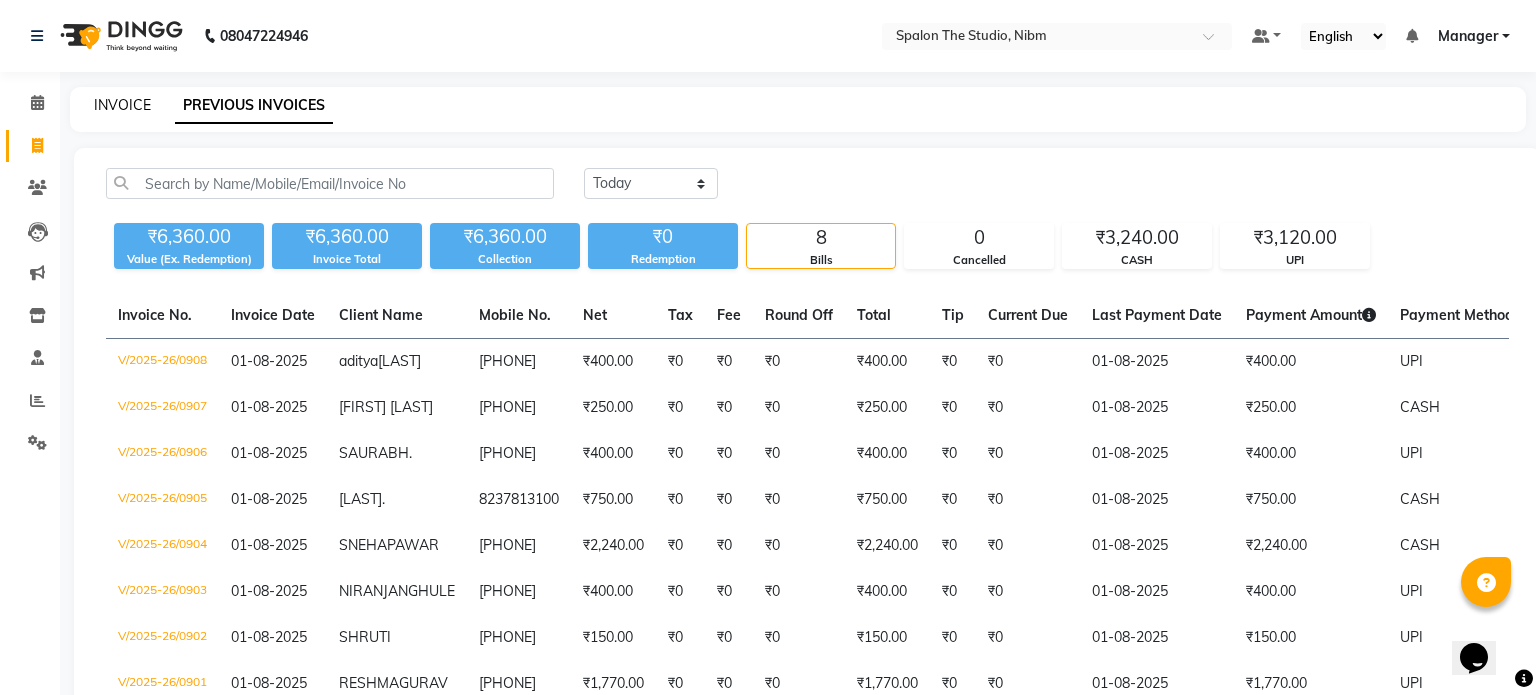 select on "service" 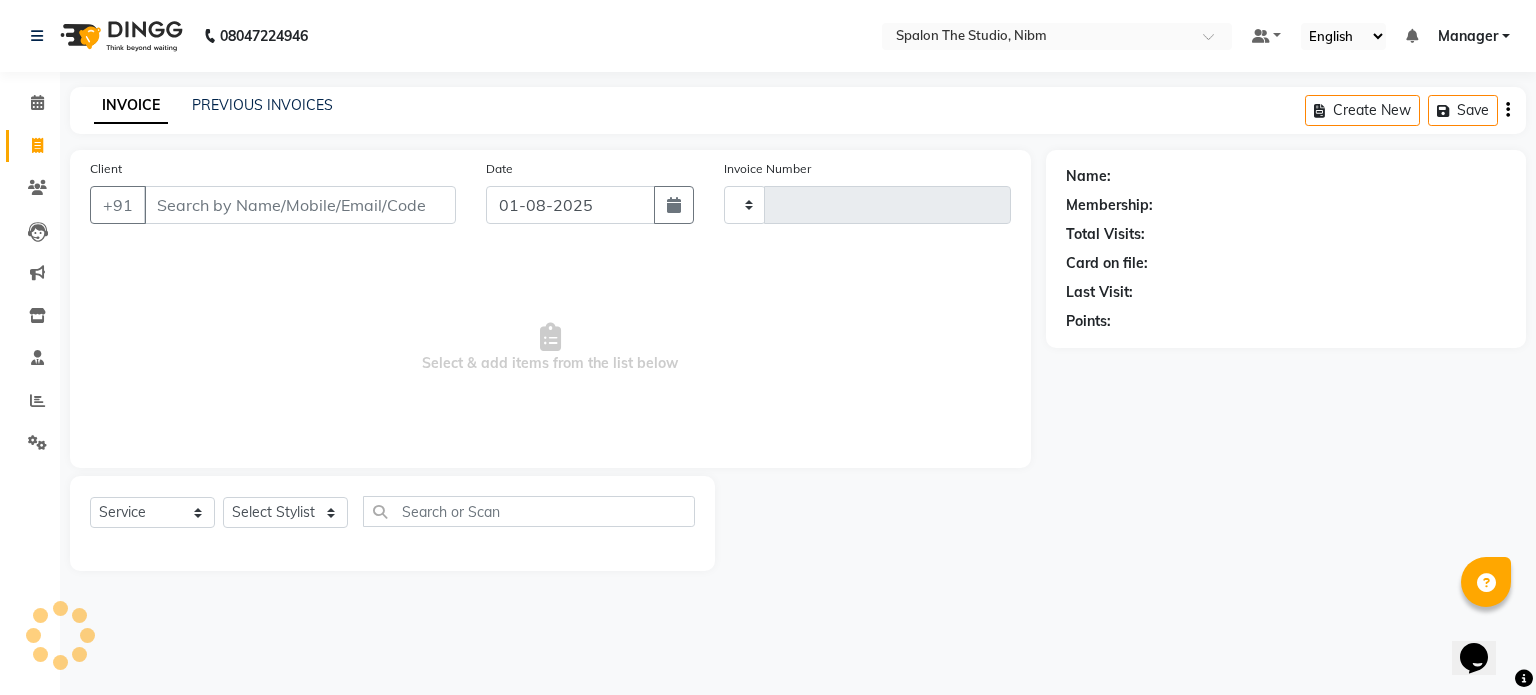 type on "0909" 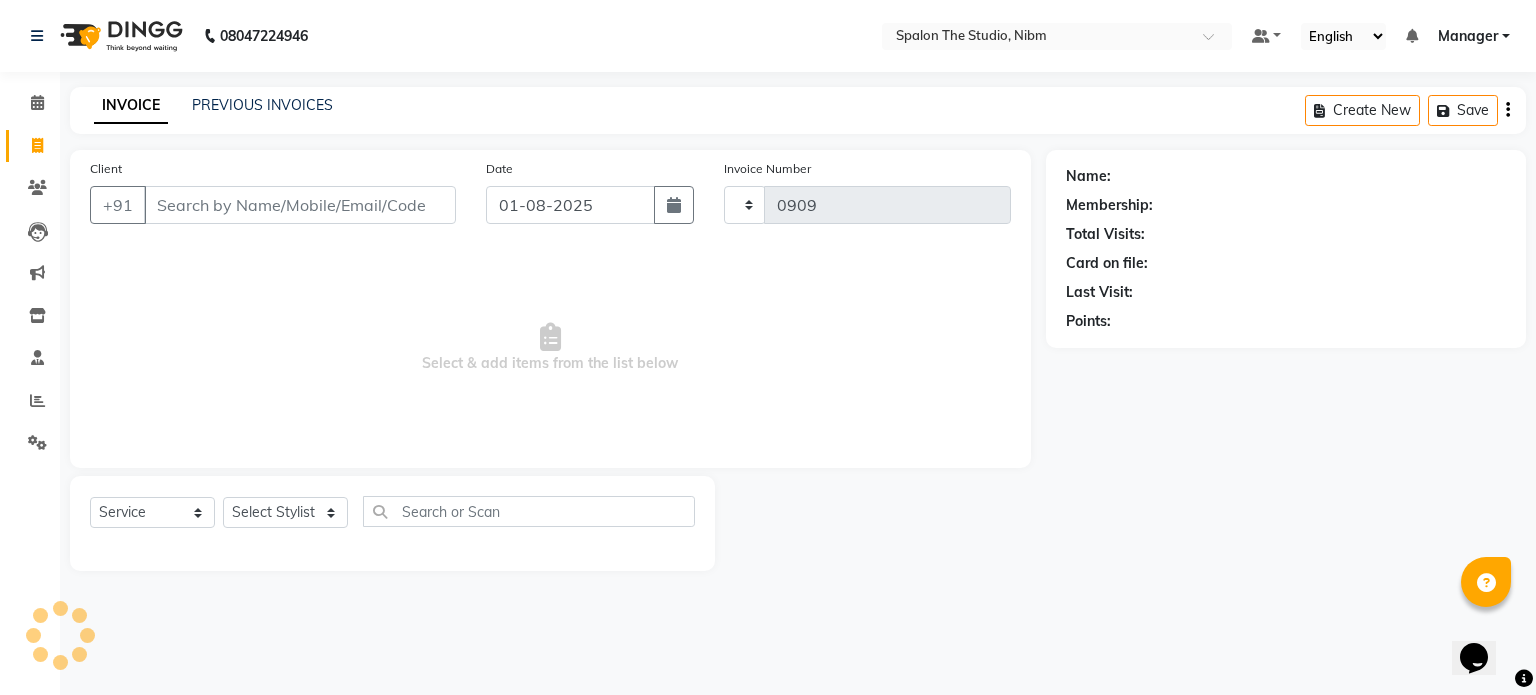 select on "6119" 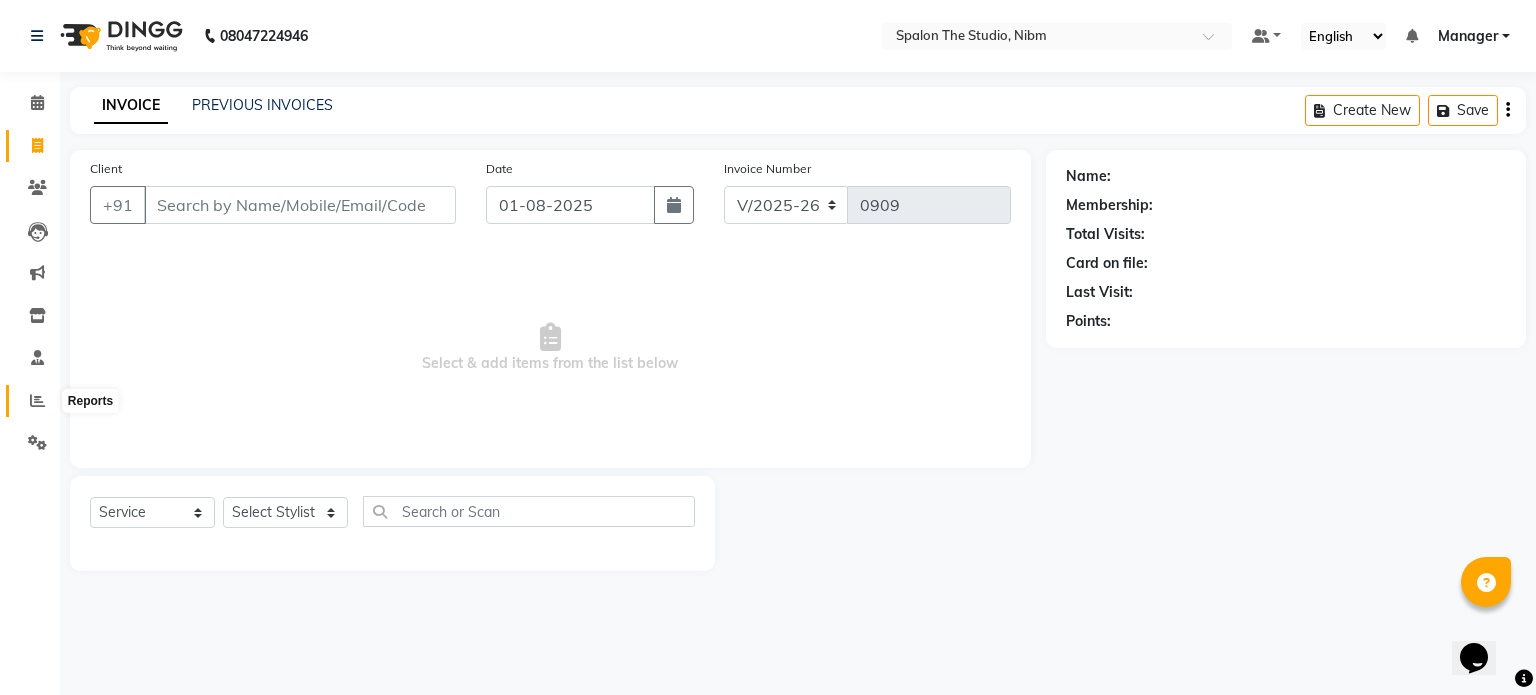 click 